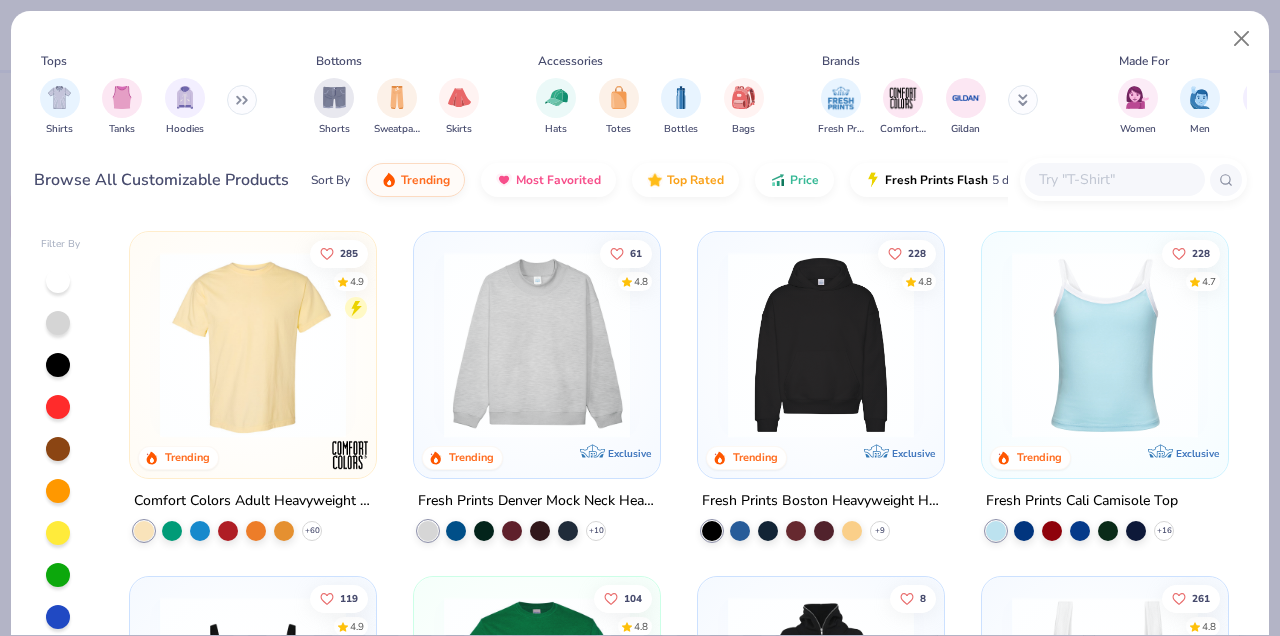 scroll, scrollTop: 0, scrollLeft: 0, axis: both 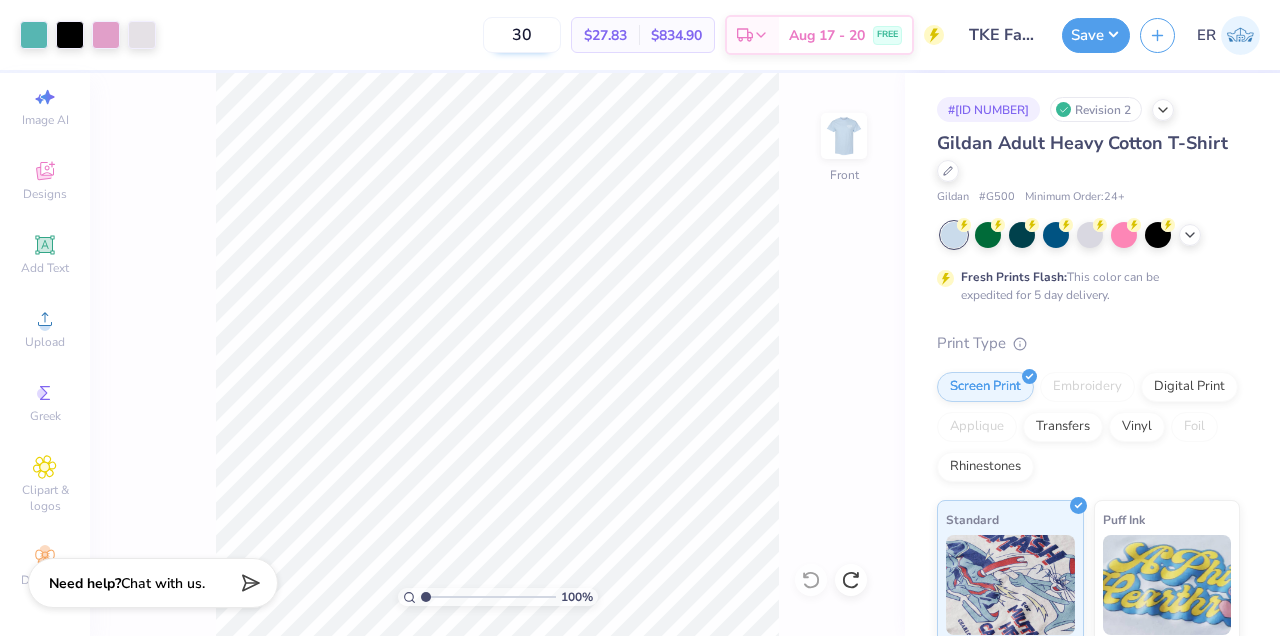 click on "30" at bounding box center (522, 35) 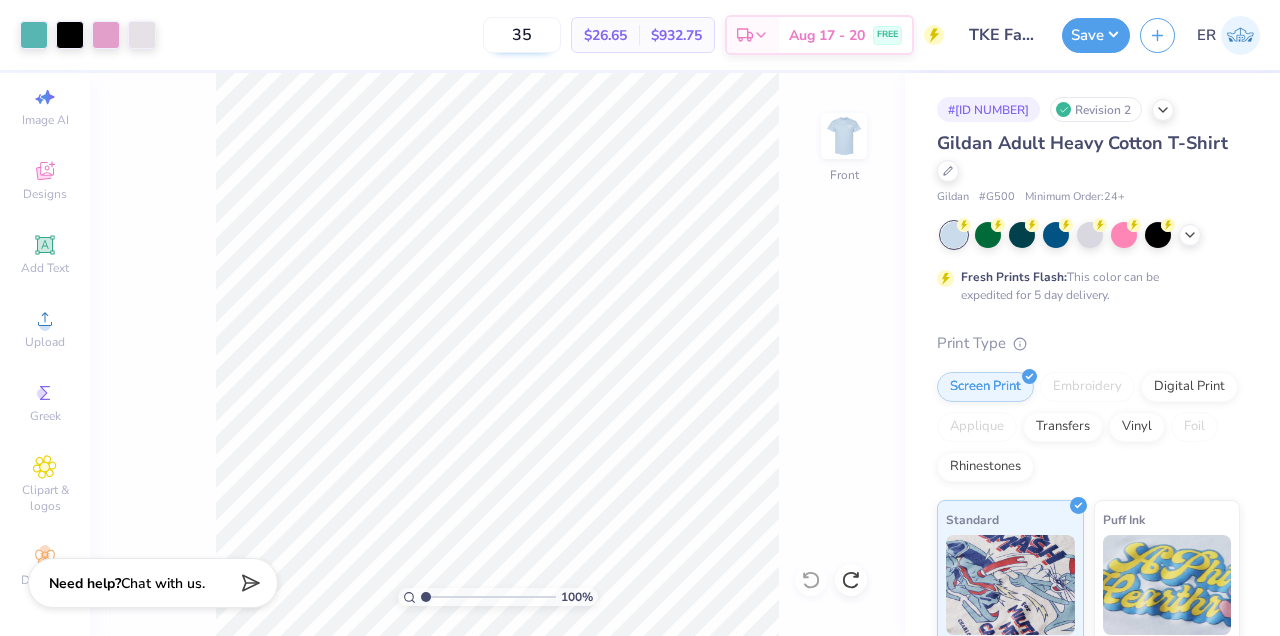 click on "35" at bounding box center [522, 35] 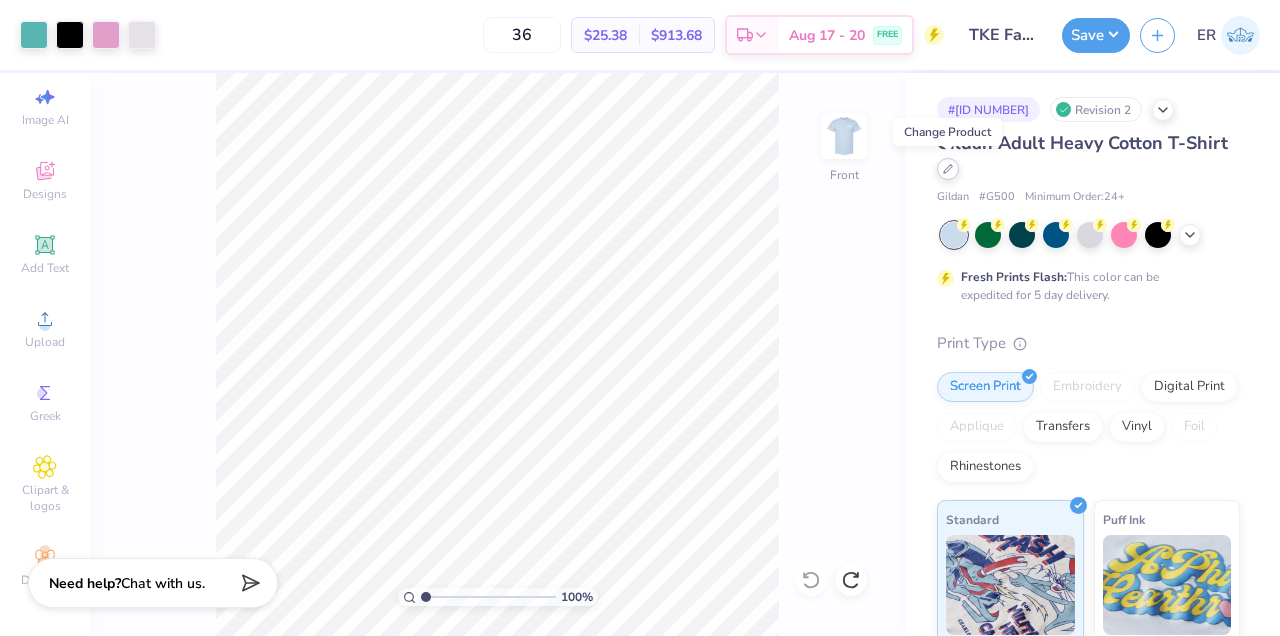 click 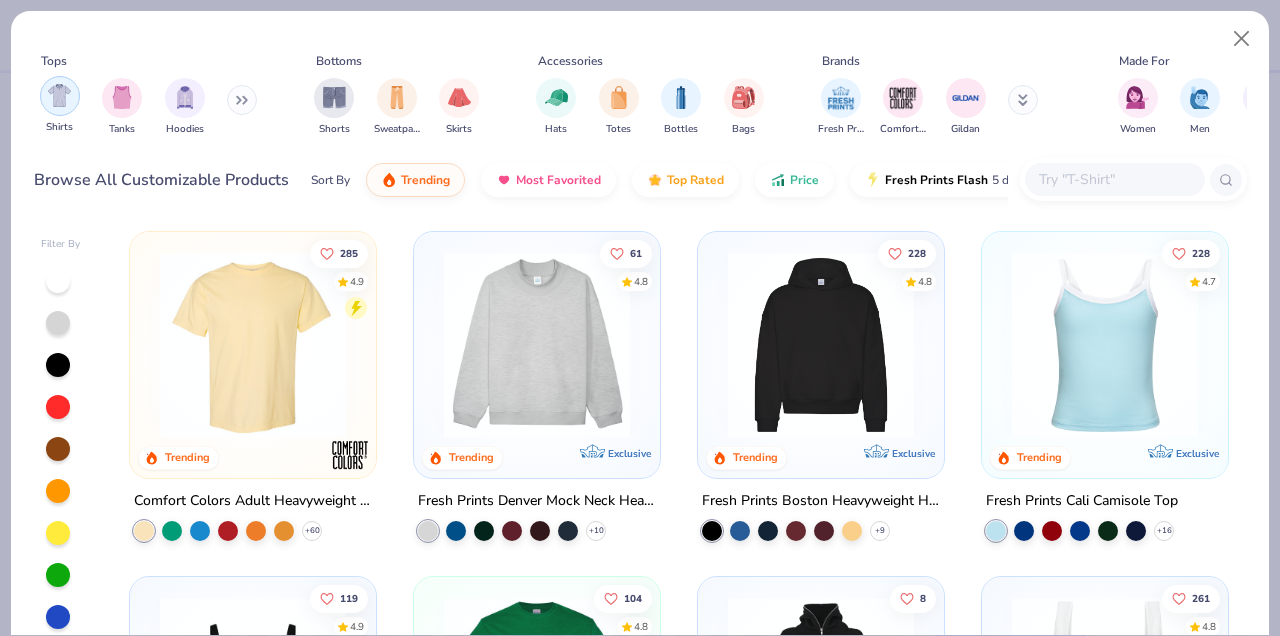 click at bounding box center [59, 95] 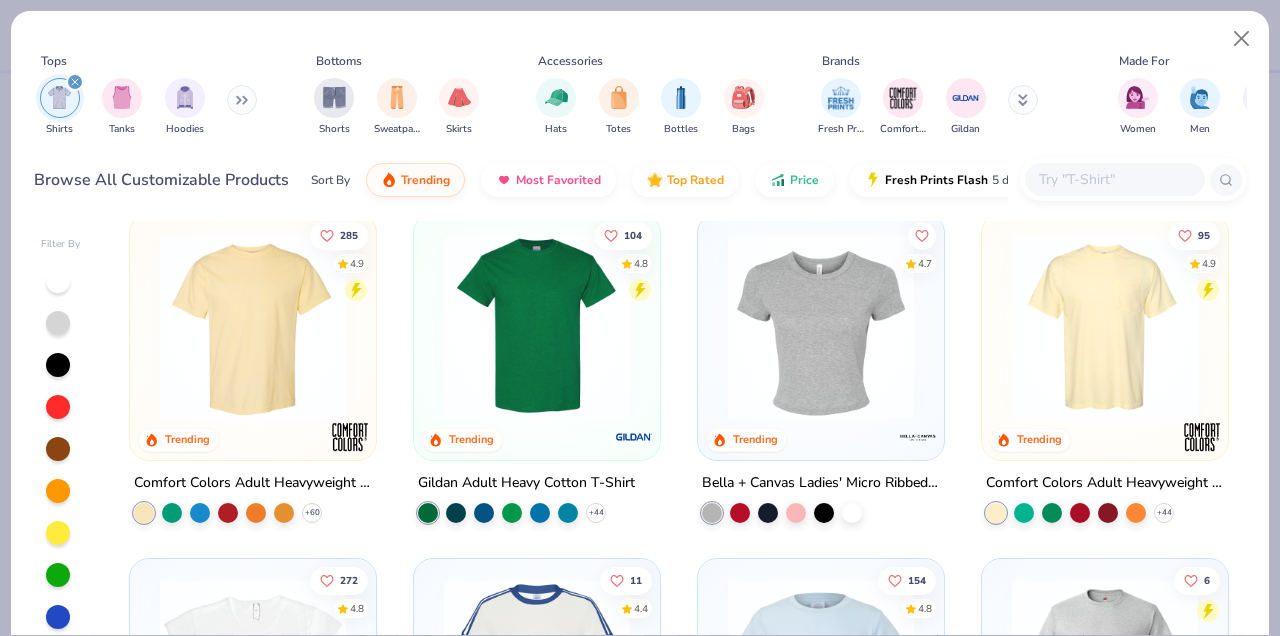 scroll, scrollTop: 22, scrollLeft: 0, axis: vertical 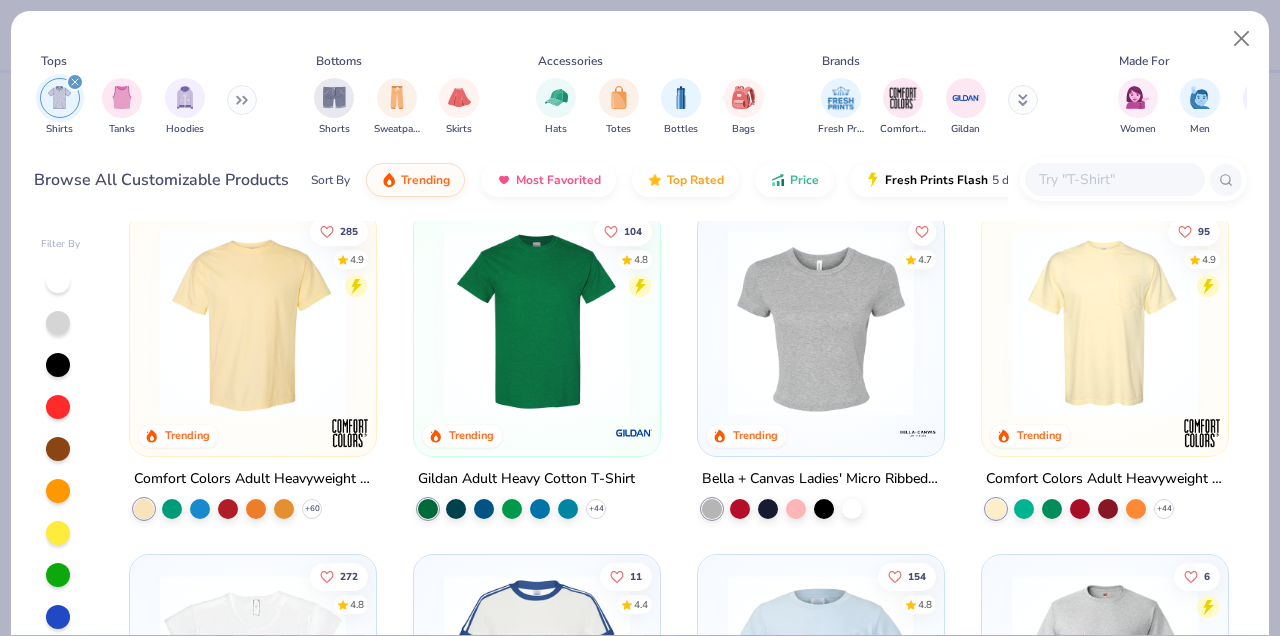 click at bounding box center [1105, 328] 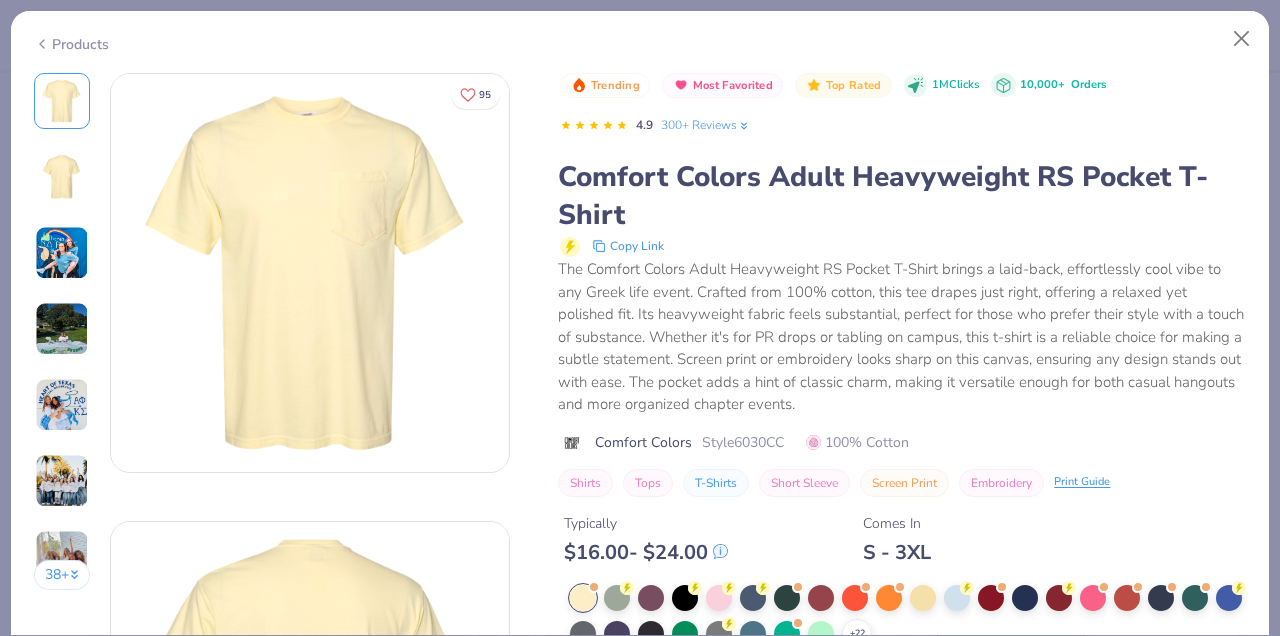 scroll, scrollTop: 100, scrollLeft: 0, axis: vertical 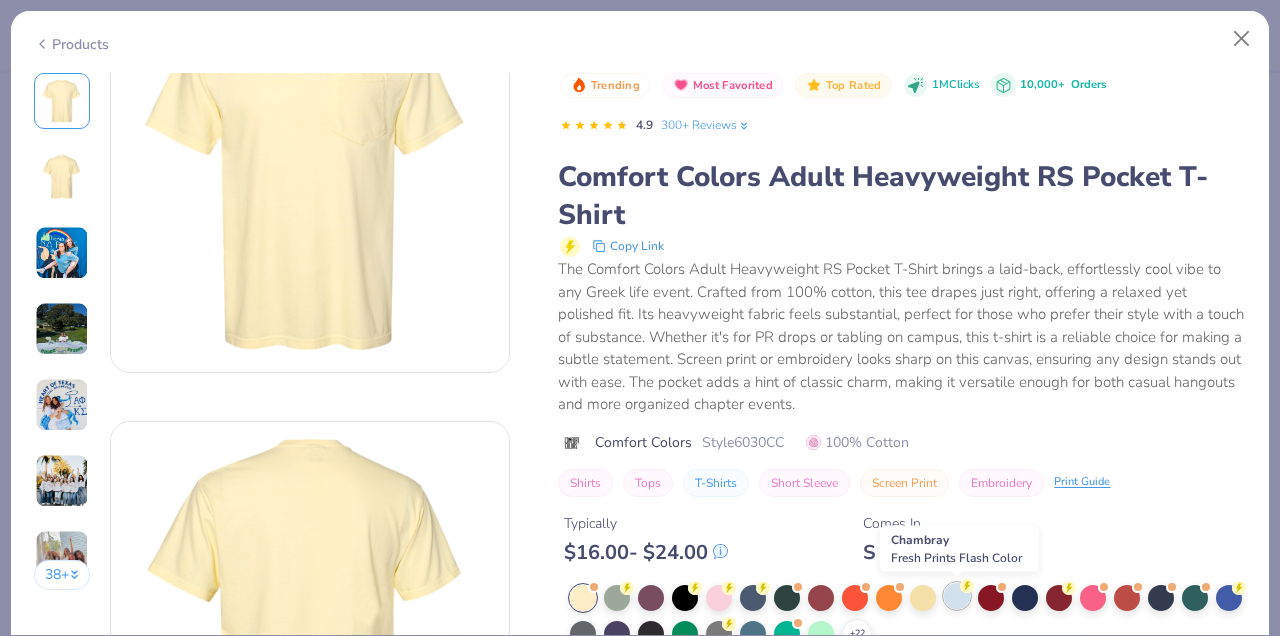 click at bounding box center (957, 596) 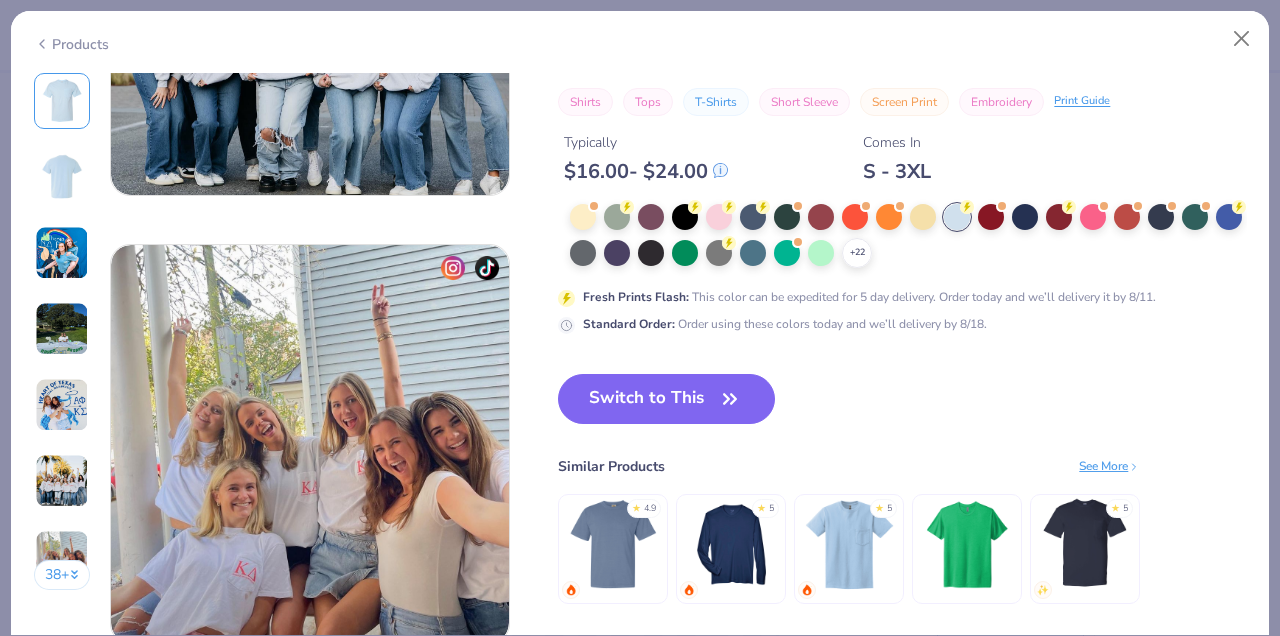 scroll, scrollTop: 2503, scrollLeft: 0, axis: vertical 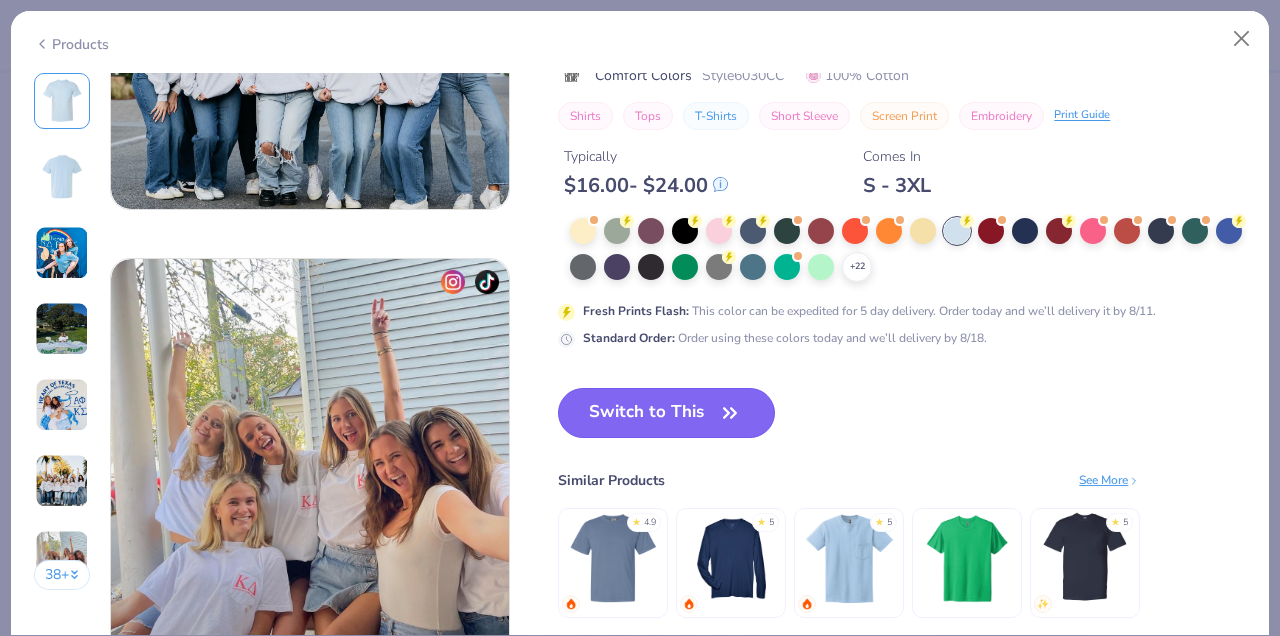 click on "Switch to This" at bounding box center [666, 413] 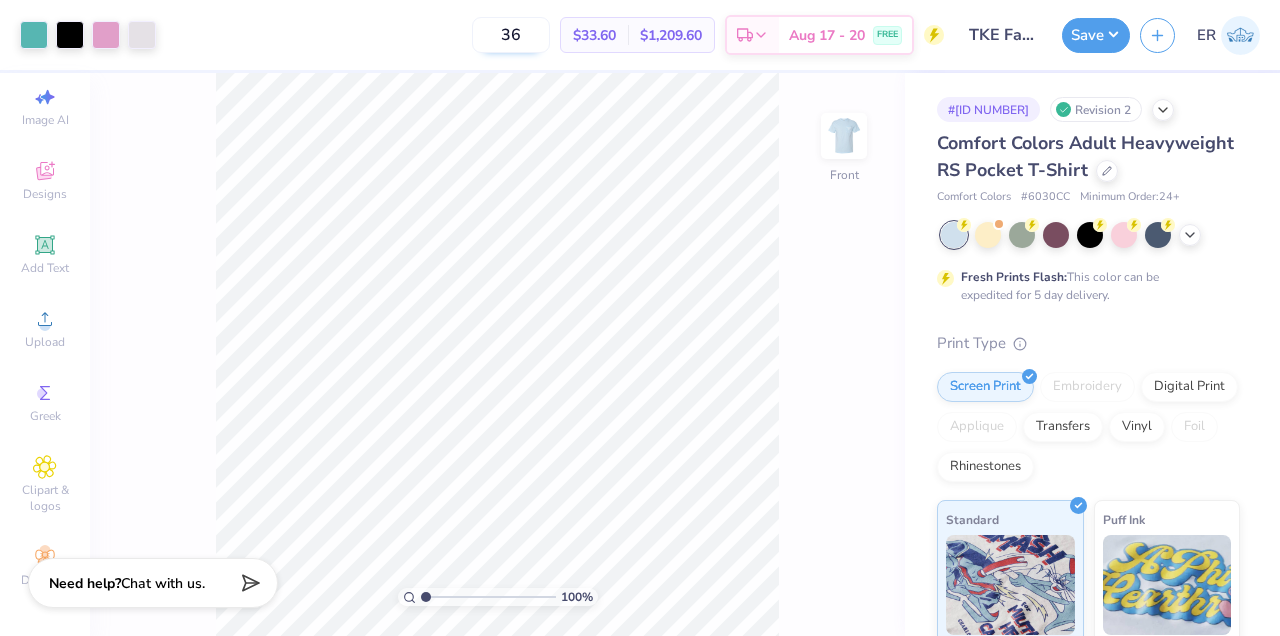 click on "36" at bounding box center (511, 35) 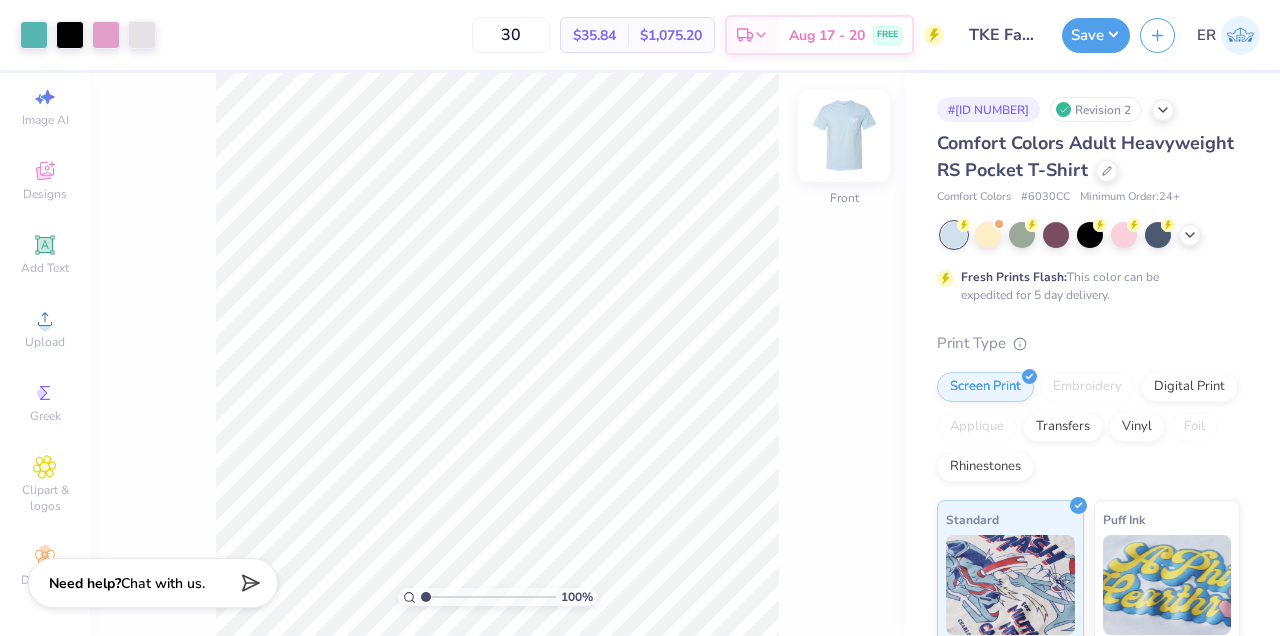 click at bounding box center (844, 136) 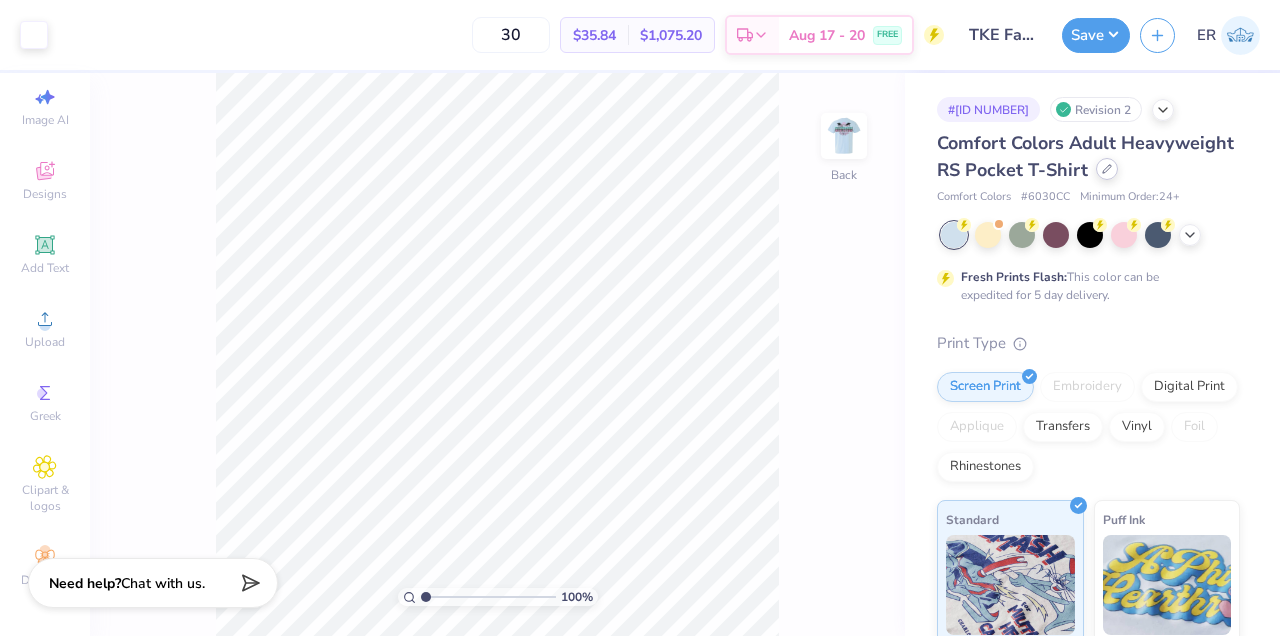 click at bounding box center [1107, 169] 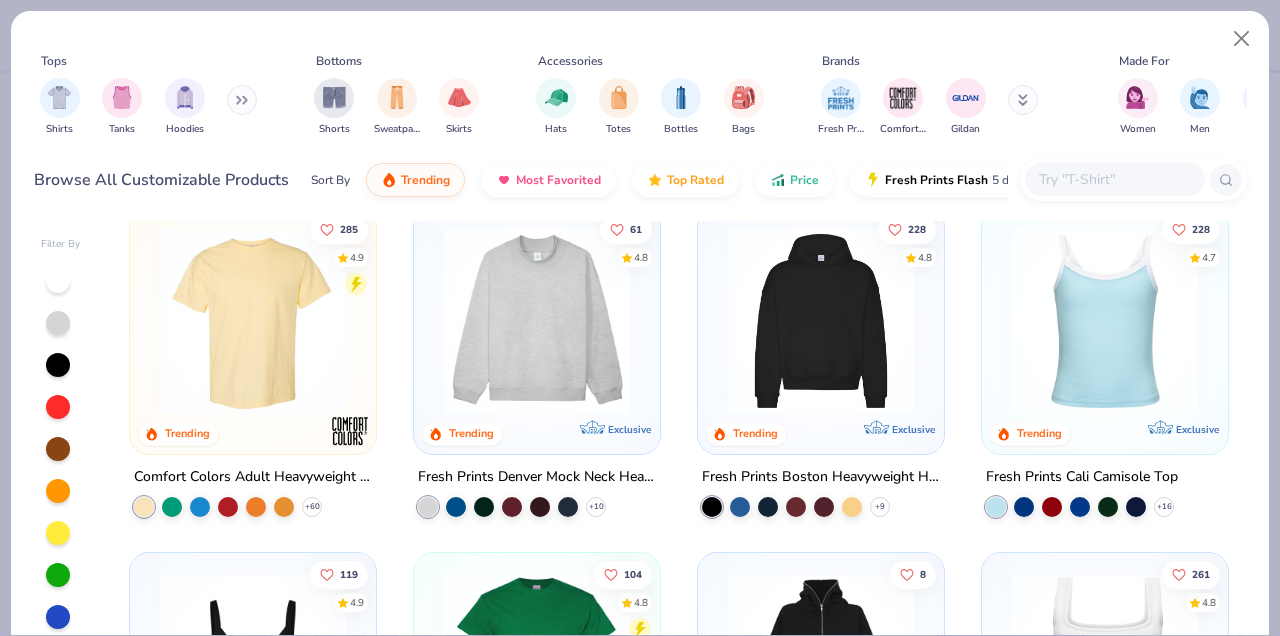 scroll, scrollTop: 29, scrollLeft: 0, axis: vertical 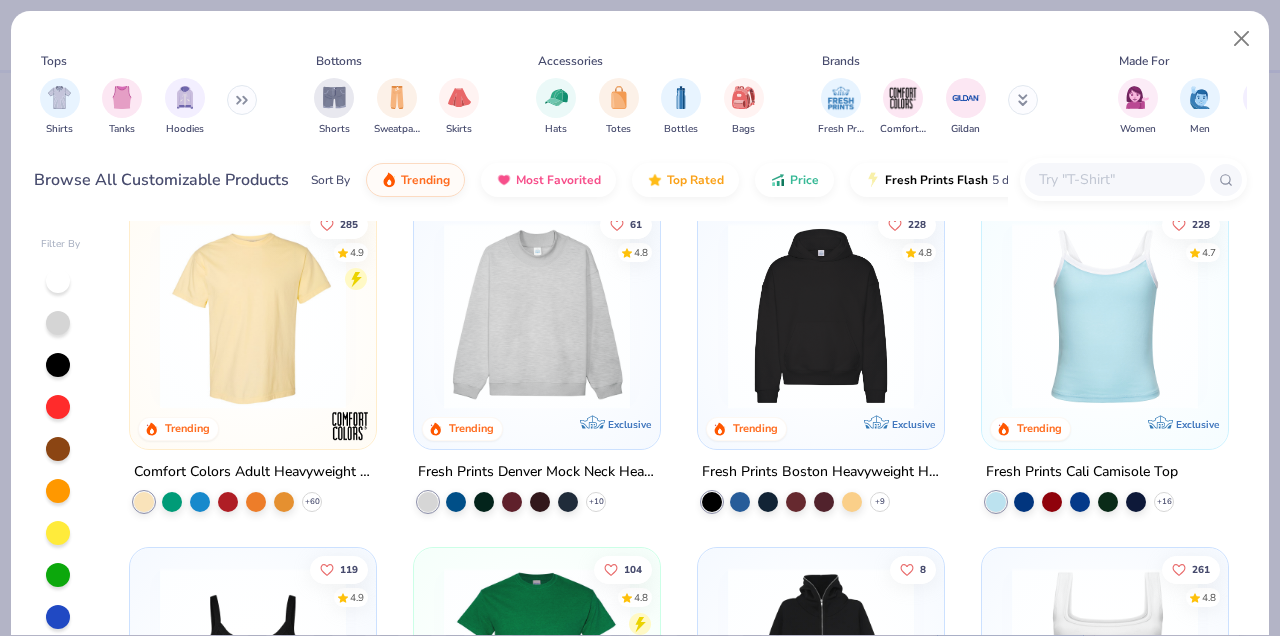 click at bounding box center [253, 316] 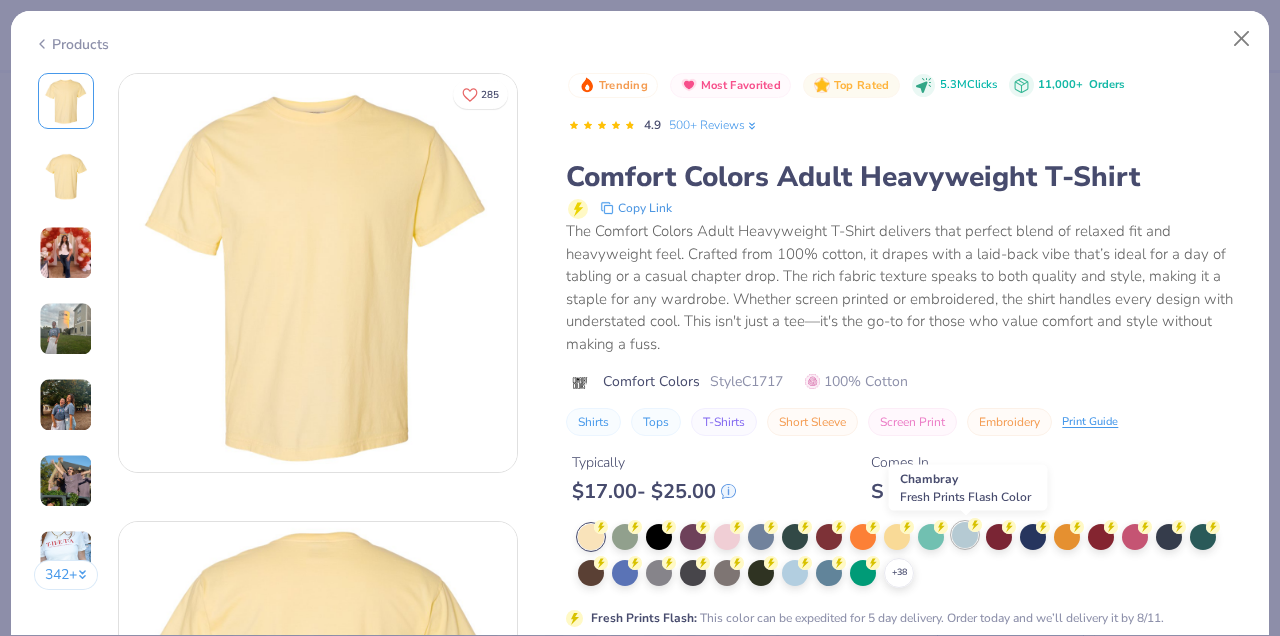 click 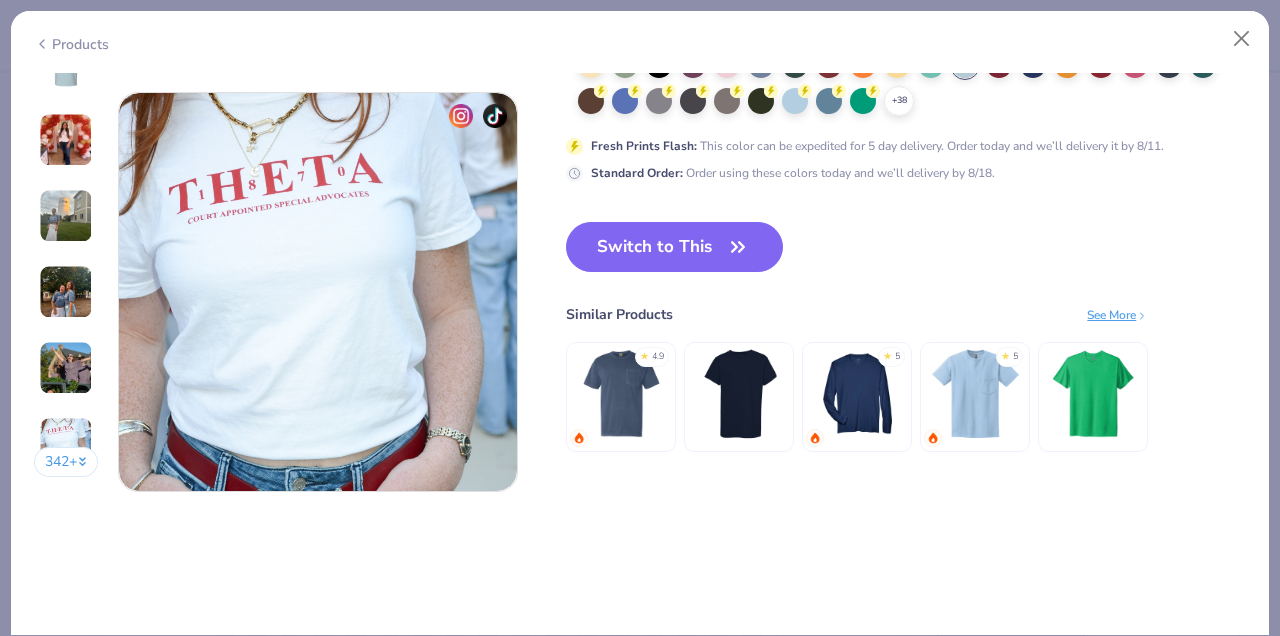 scroll, scrollTop: 2646, scrollLeft: 0, axis: vertical 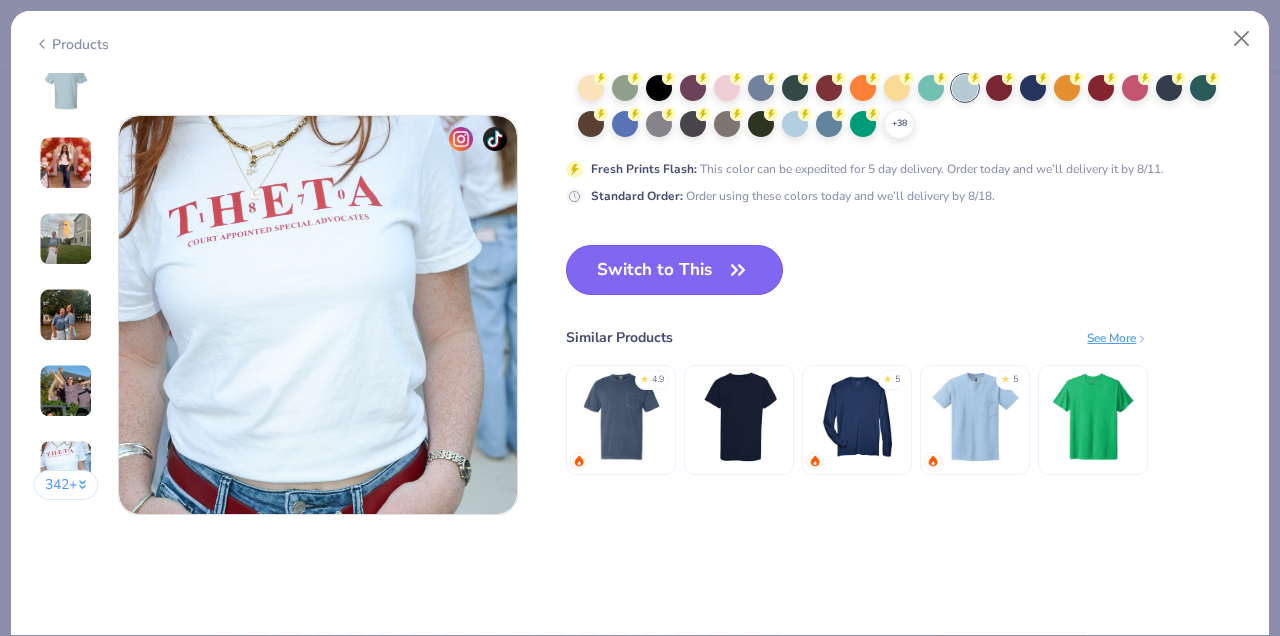 click on "Switch to This" at bounding box center (674, 270) 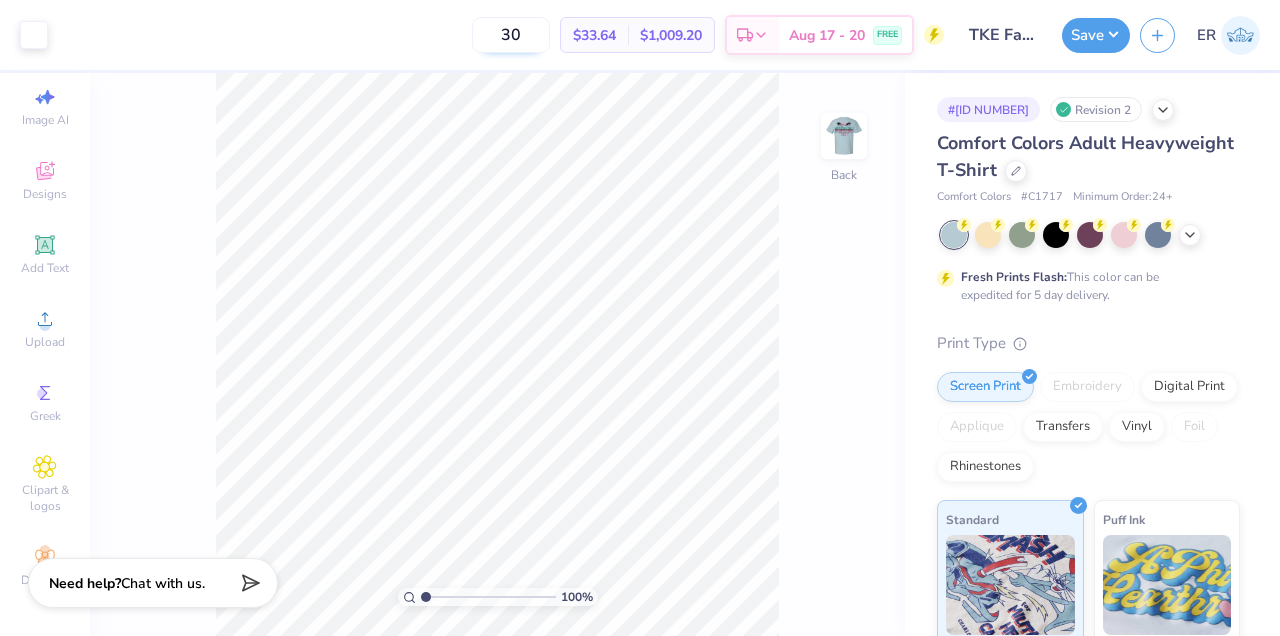 click on "30" at bounding box center [511, 35] 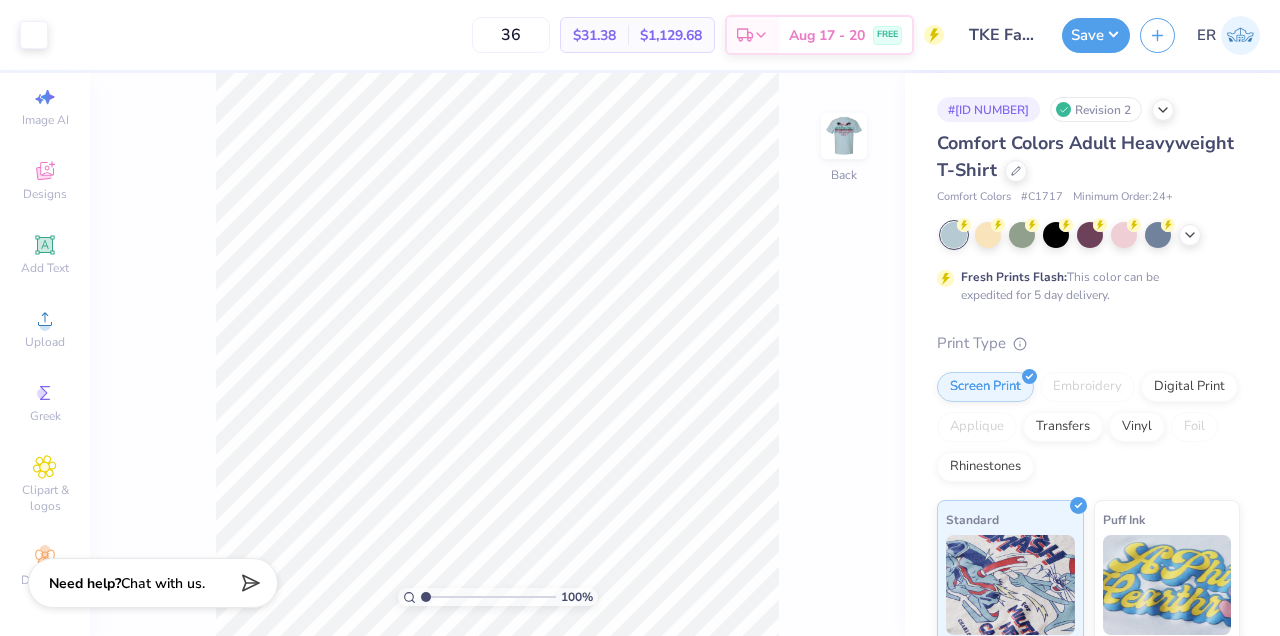 click on "Comfort Colors Adult Heavyweight T-Shirt" at bounding box center (1085, 156) 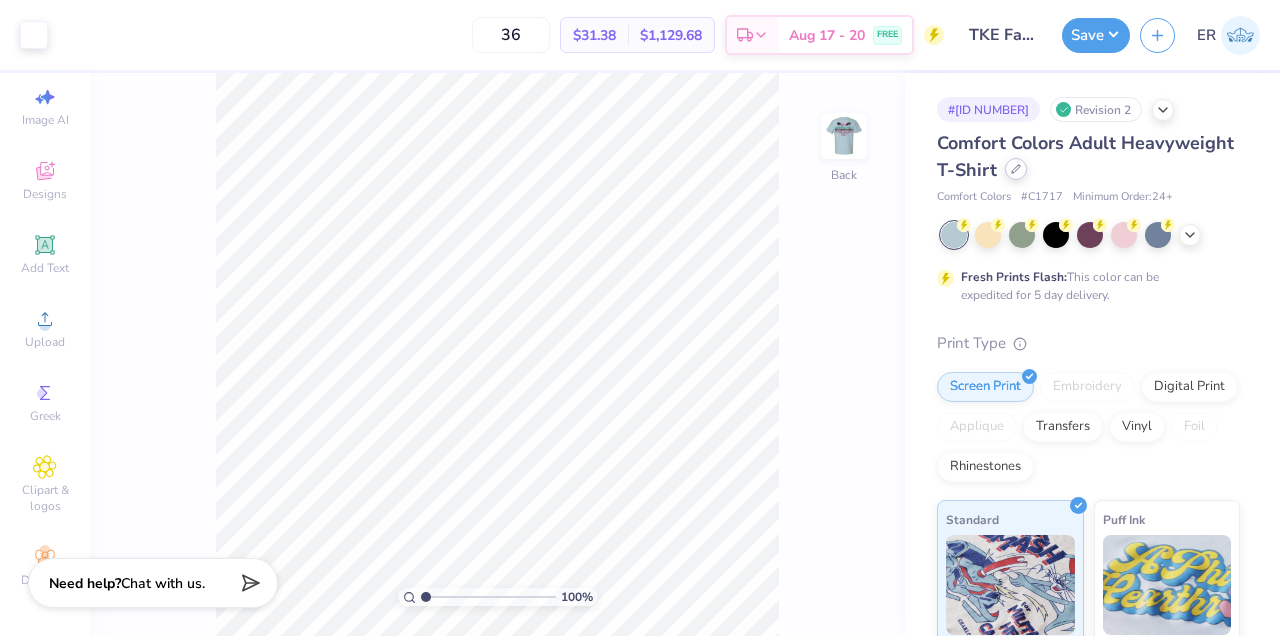 click 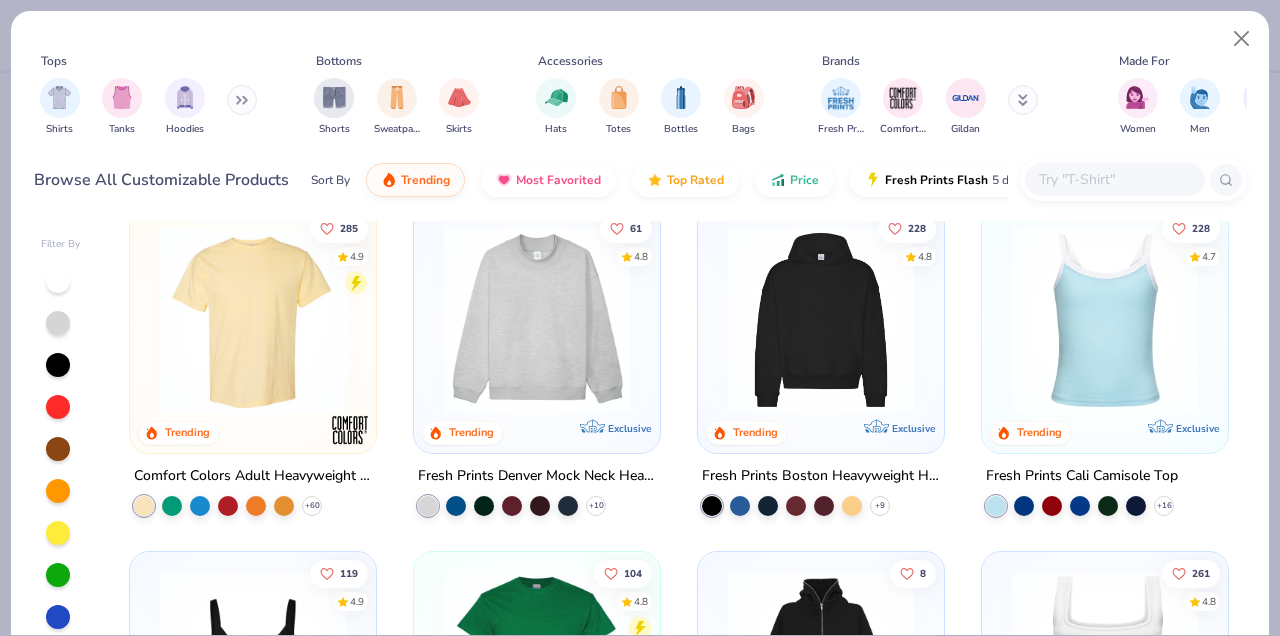 scroll, scrollTop: 21, scrollLeft: 0, axis: vertical 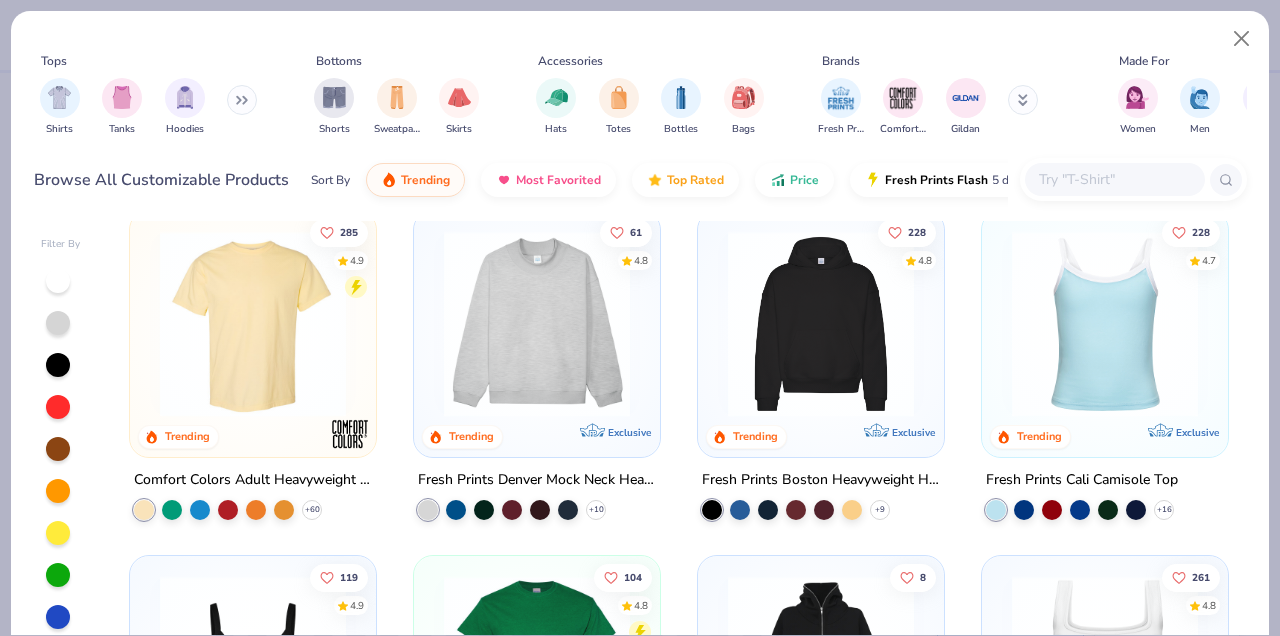 click 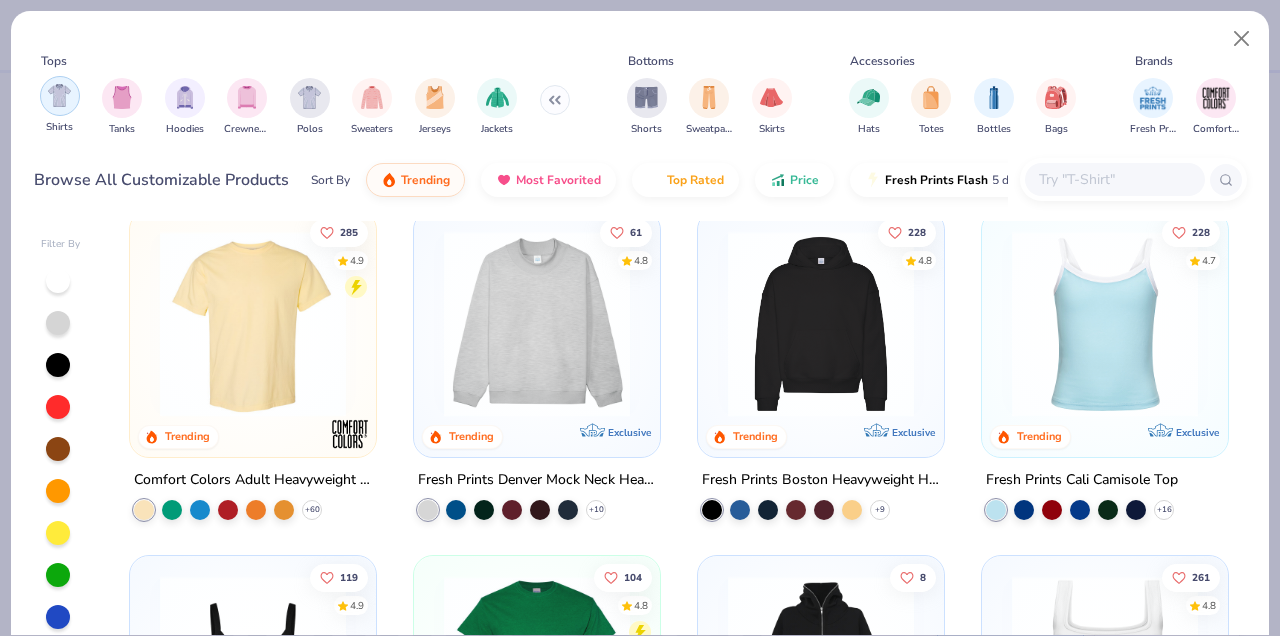 click at bounding box center [59, 95] 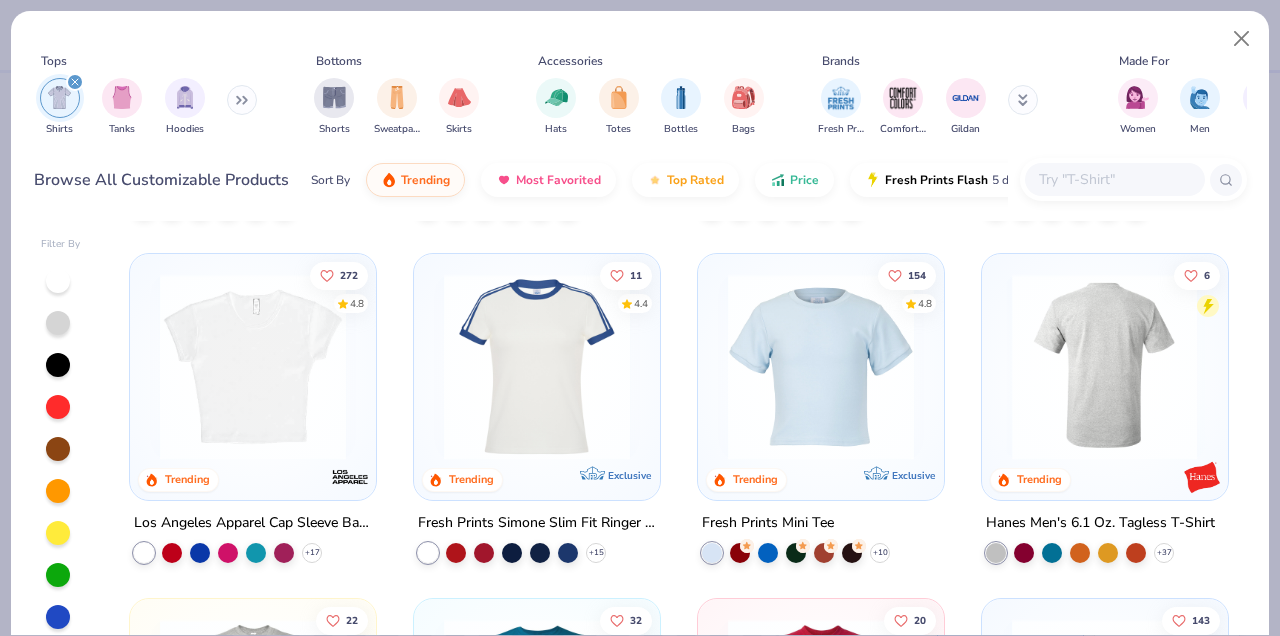scroll, scrollTop: 324, scrollLeft: 0, axis: vertical 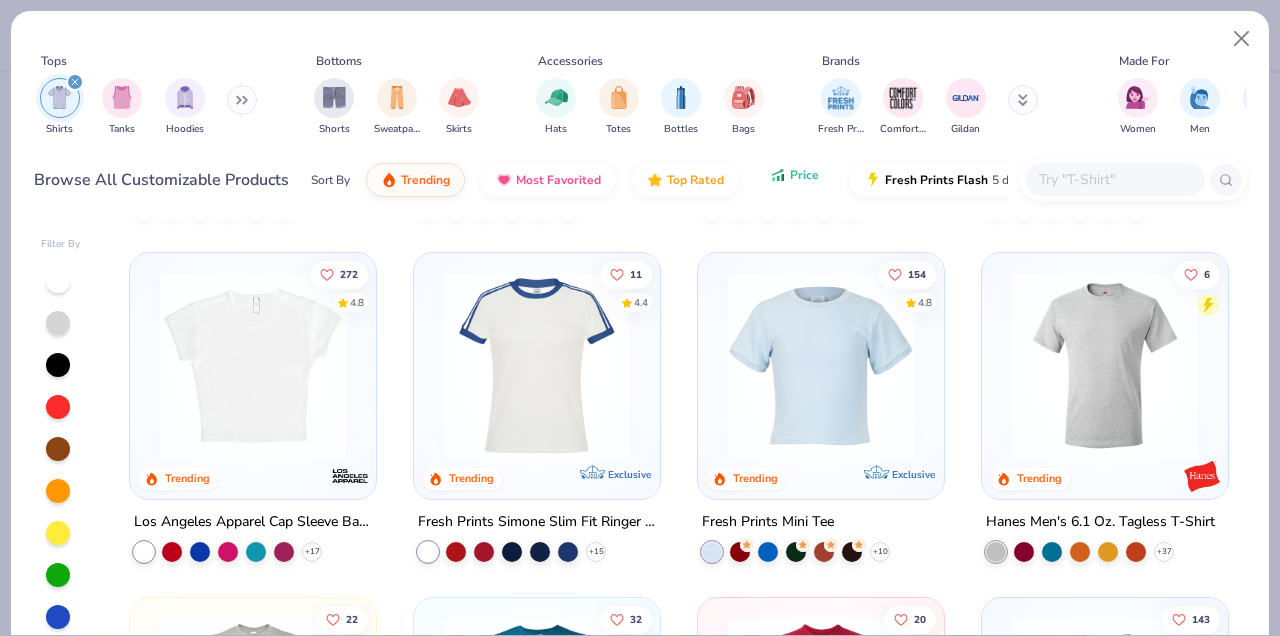 click on "Price" at bounding box center [794, 175] 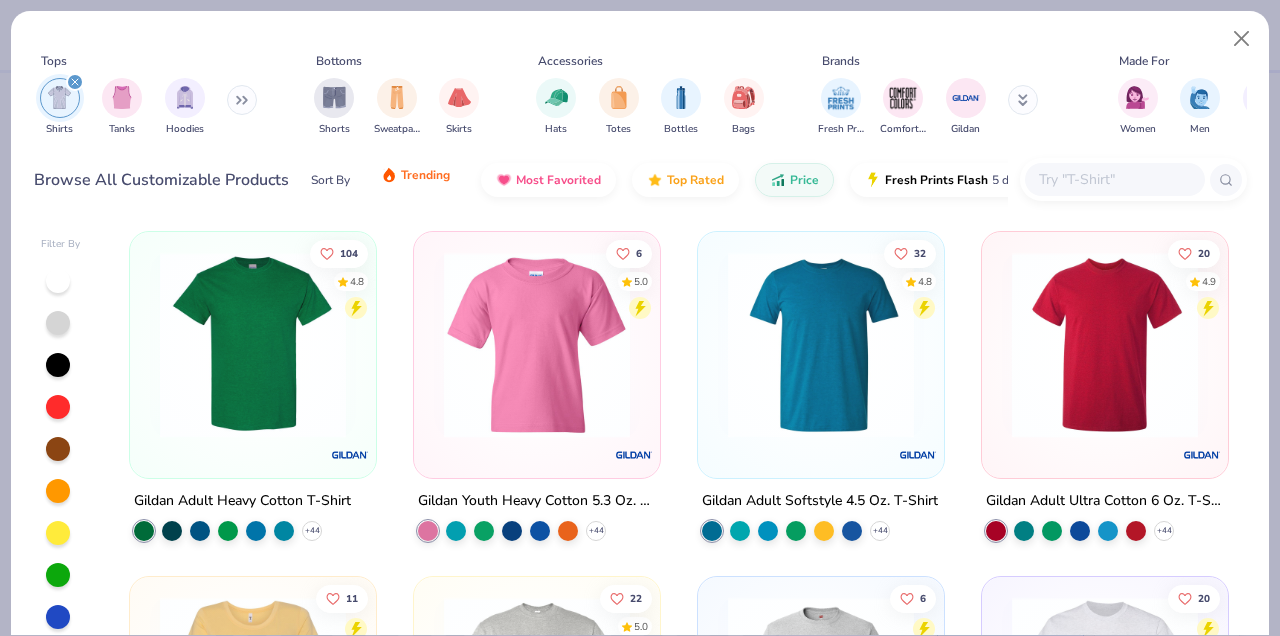 click on "Trending" at bounding box center (415, 175) 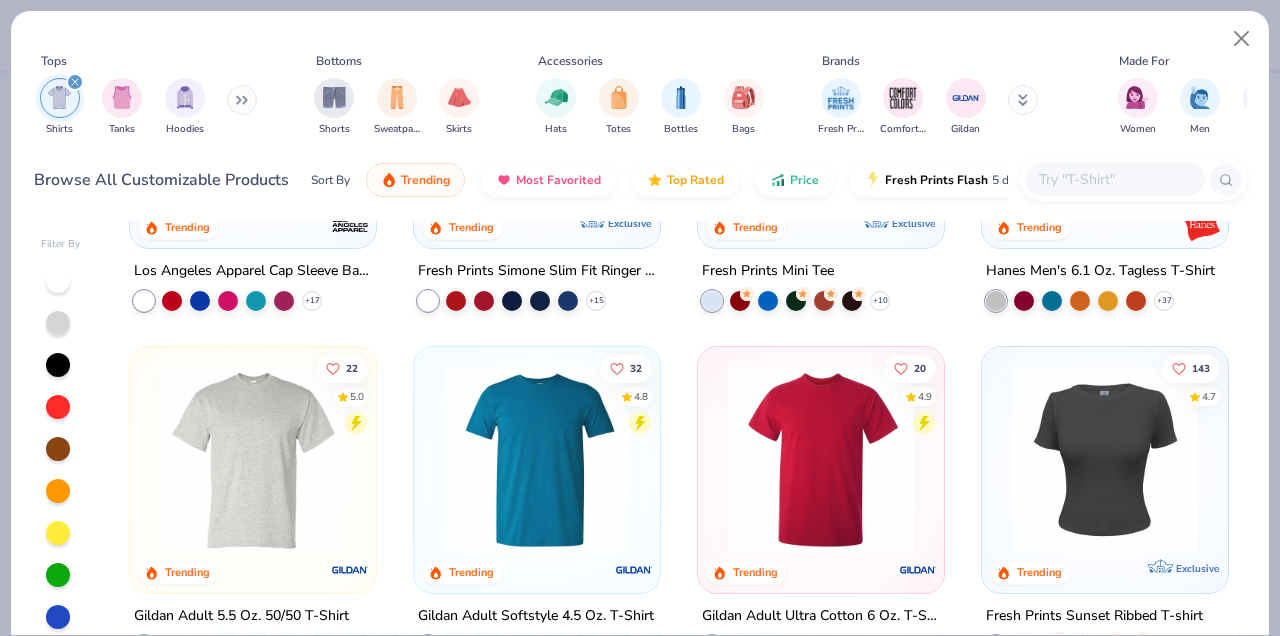 scroll, scrollTop: 614, scrollLeft: 0, axis: vertical 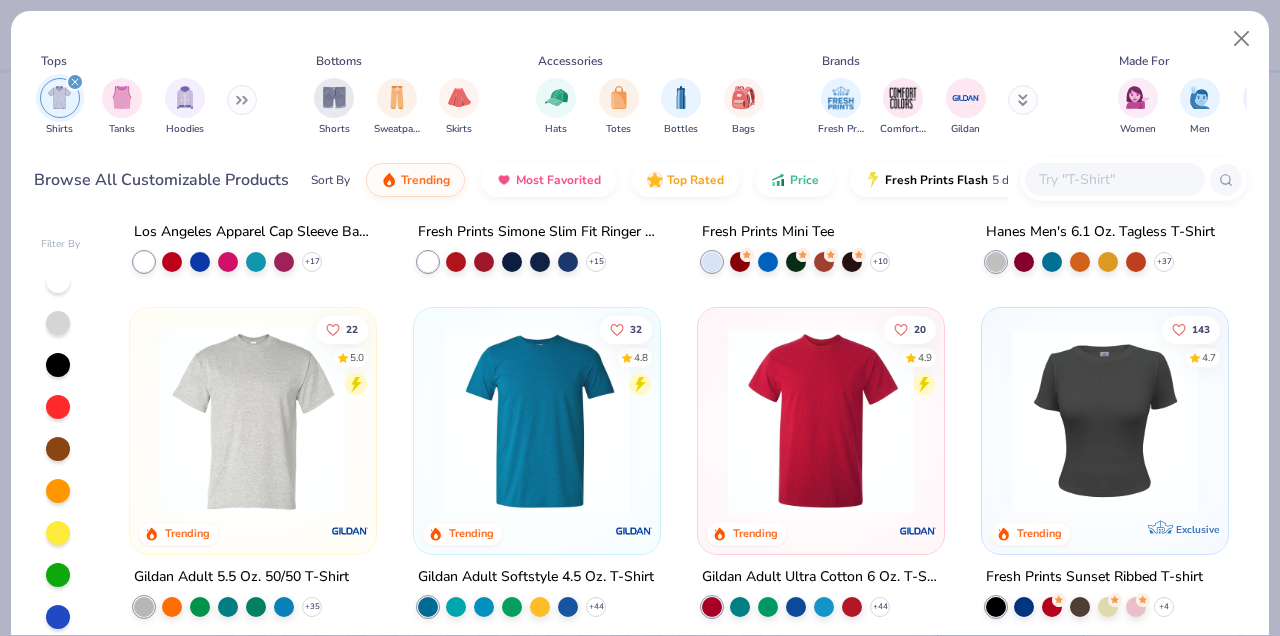 click at bounding box center (253, 420) 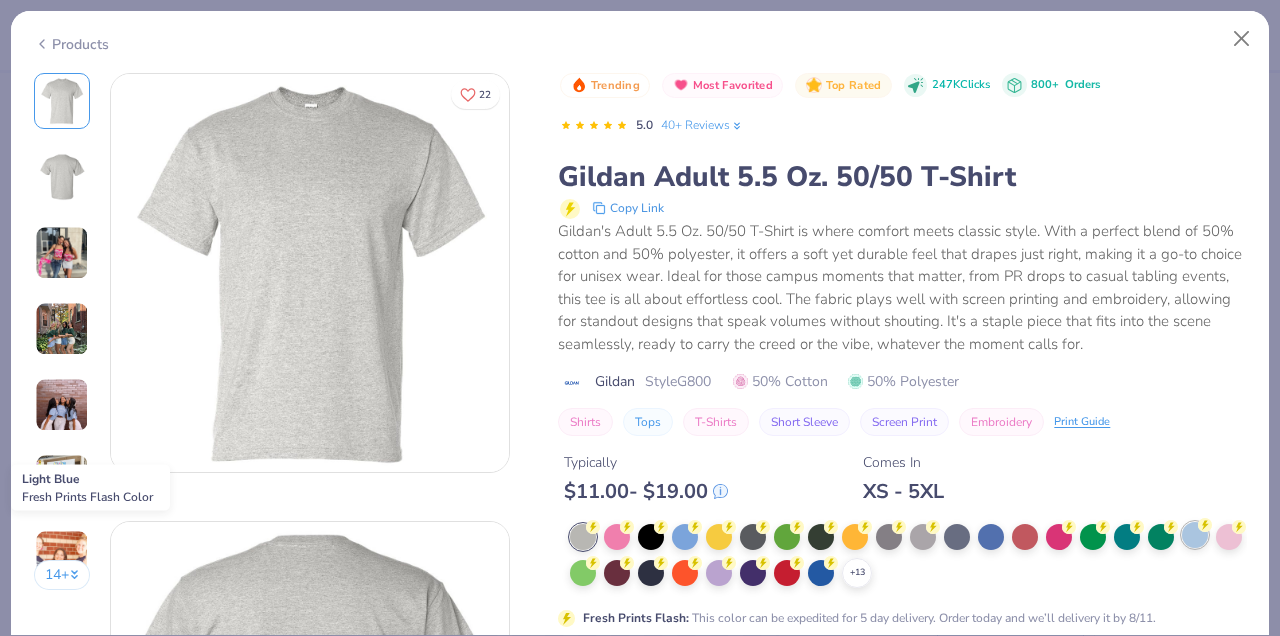 click at bounding box center (1195, 535) 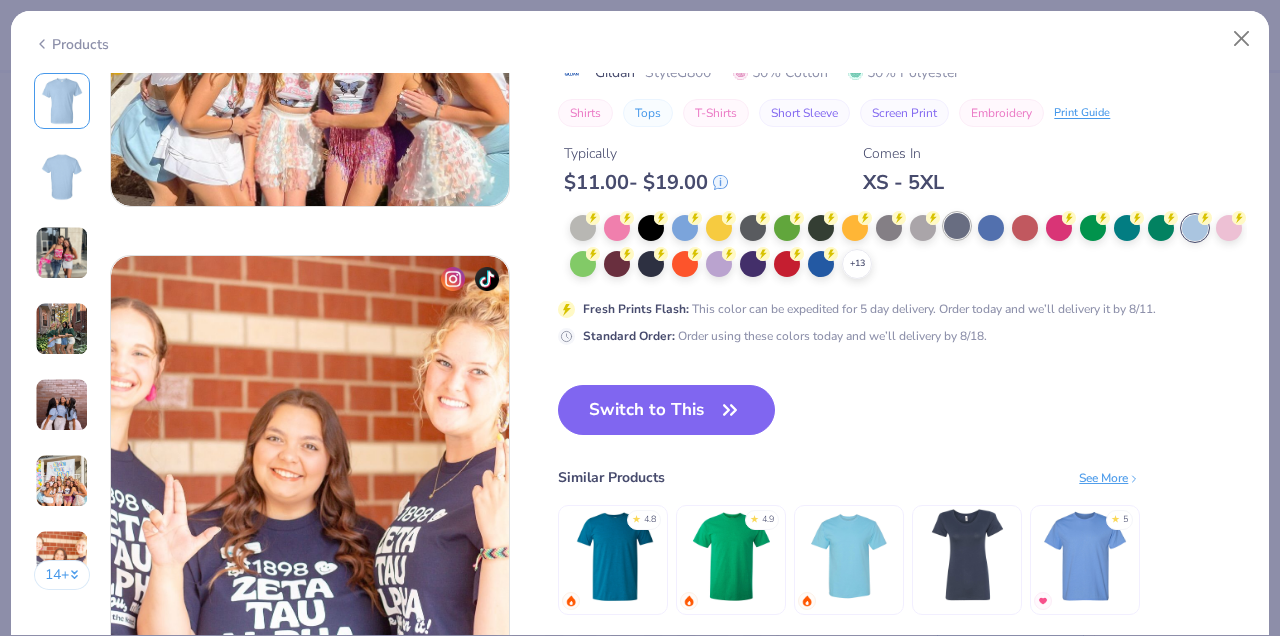 scroll, scrollTop: 2504, scrollLeft: 0, axis: vertical 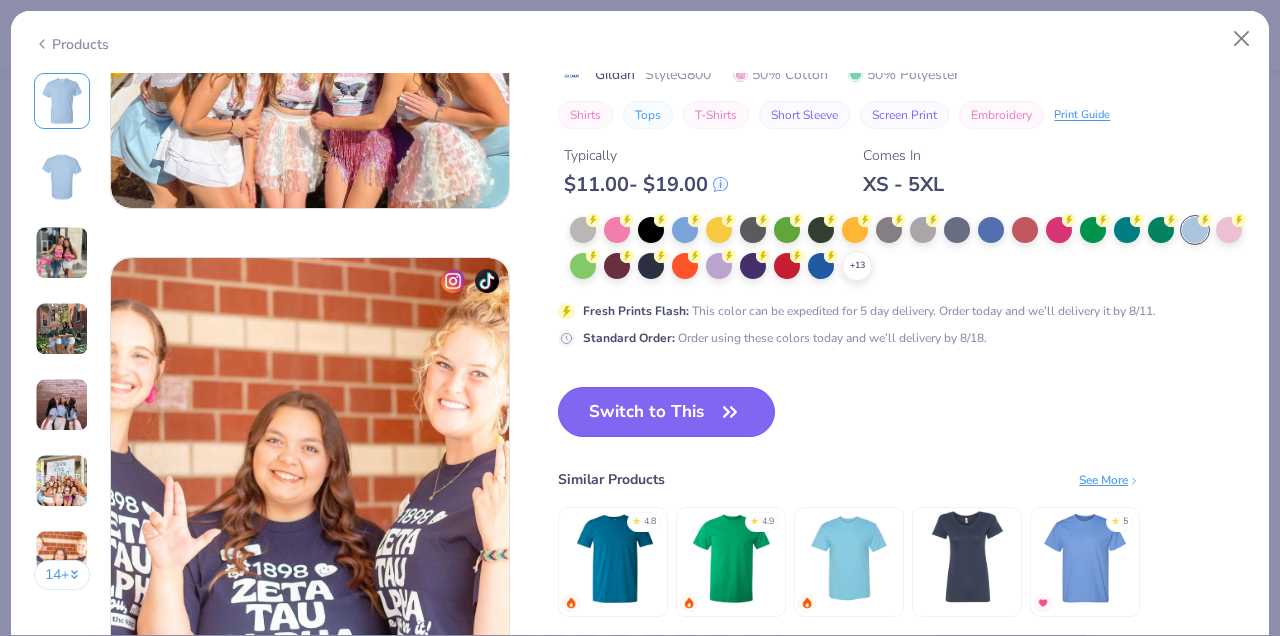 click on "Switch to This" at bounding box center [666, 412] 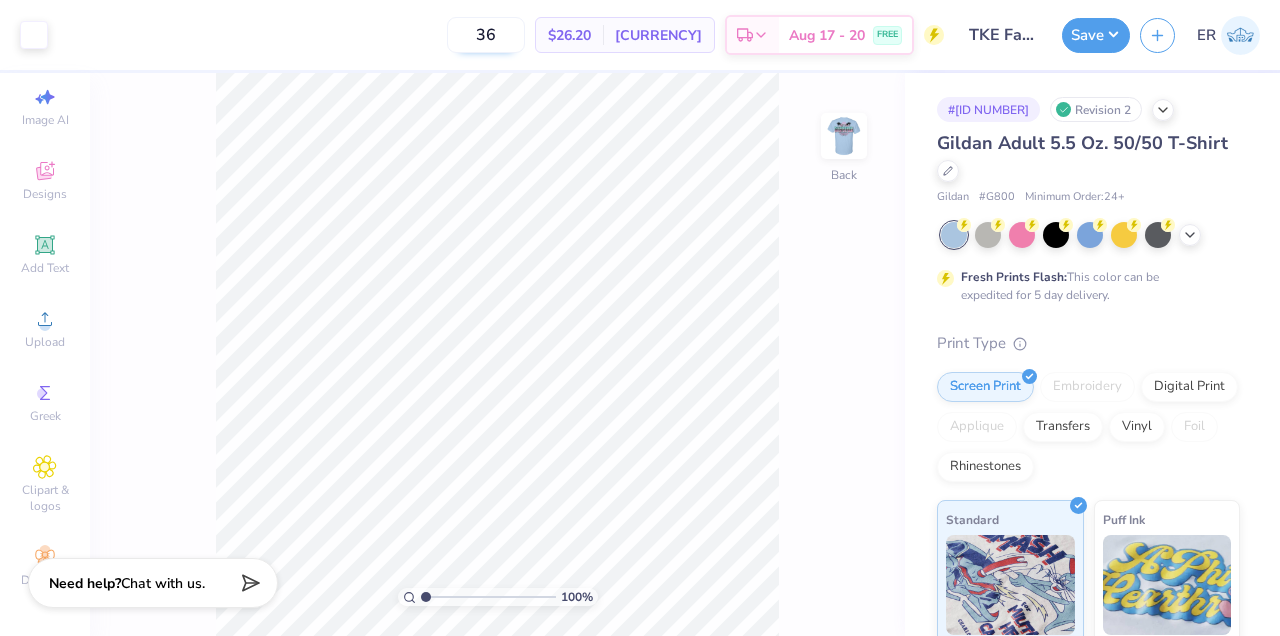 click on "36" at bounding box center (486, 35) 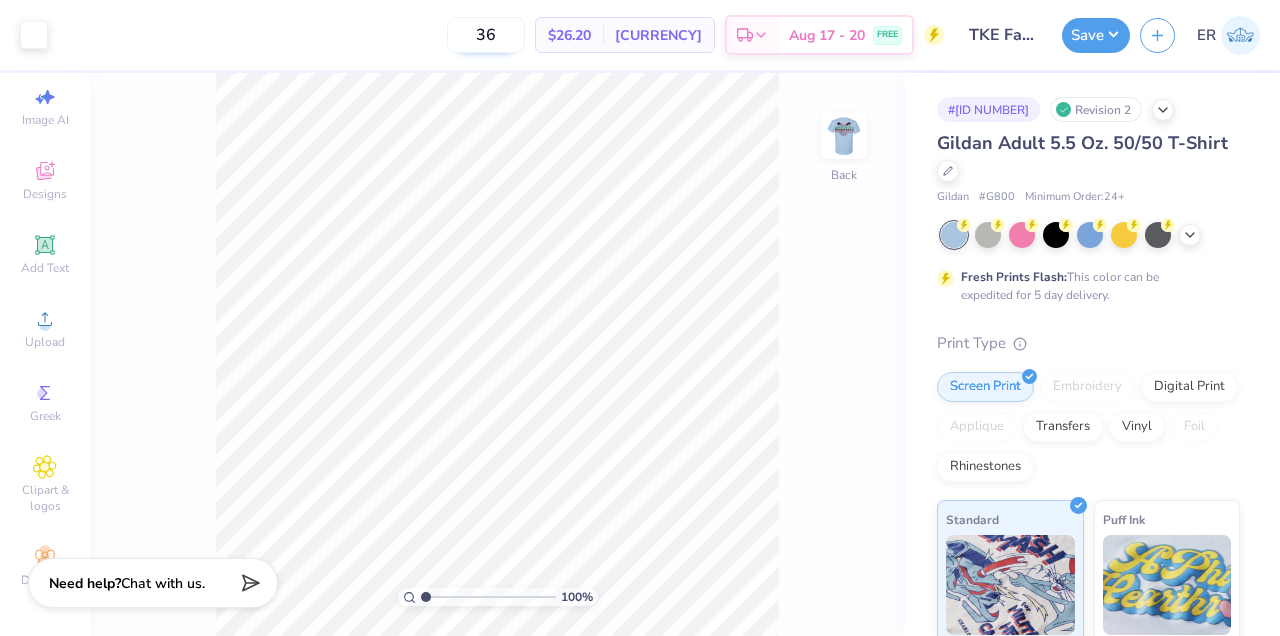 type on "3" 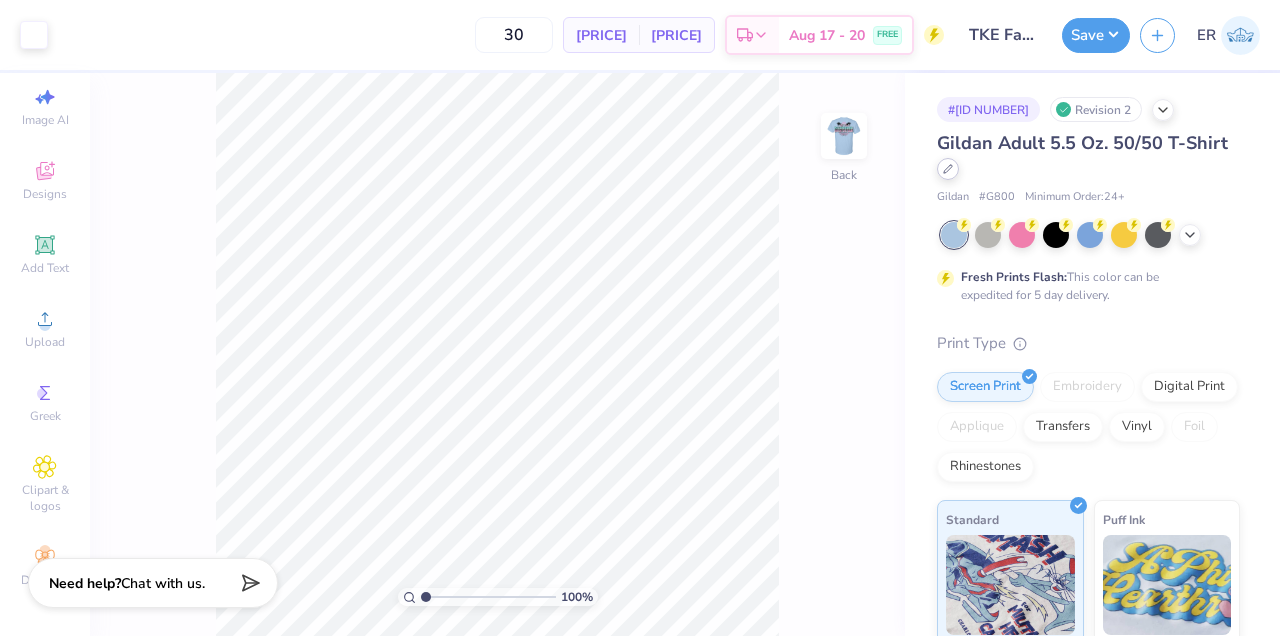 click 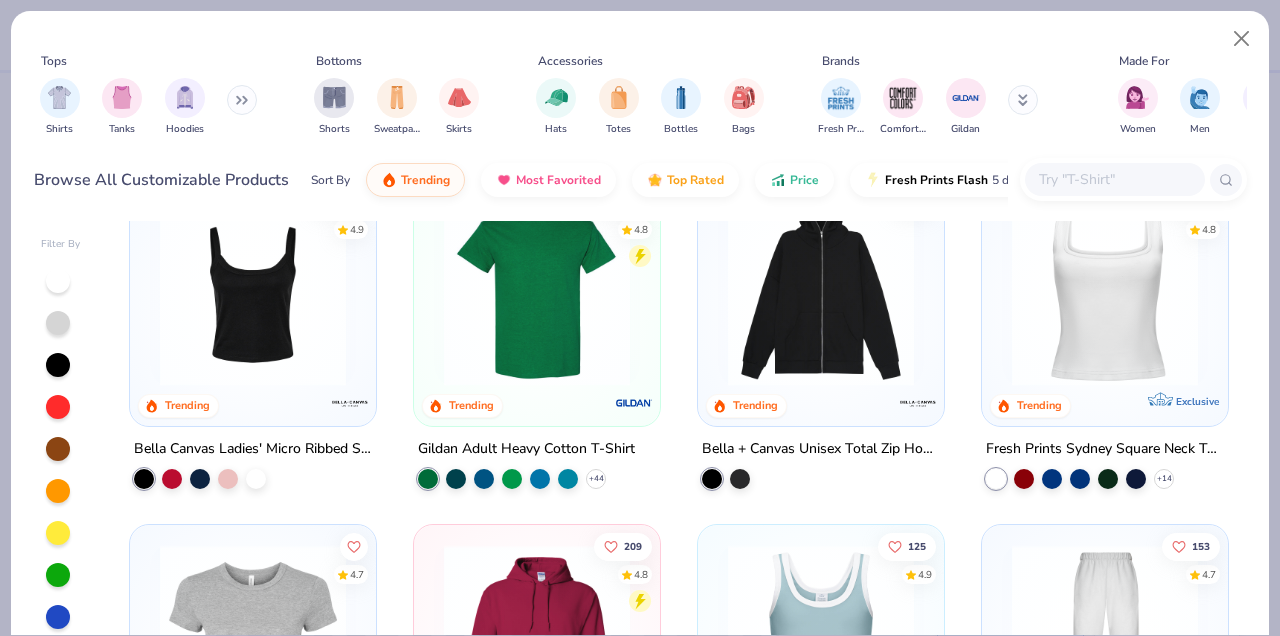scroll, scrollTop: 401, scrollLeft: 0, axis: vertical 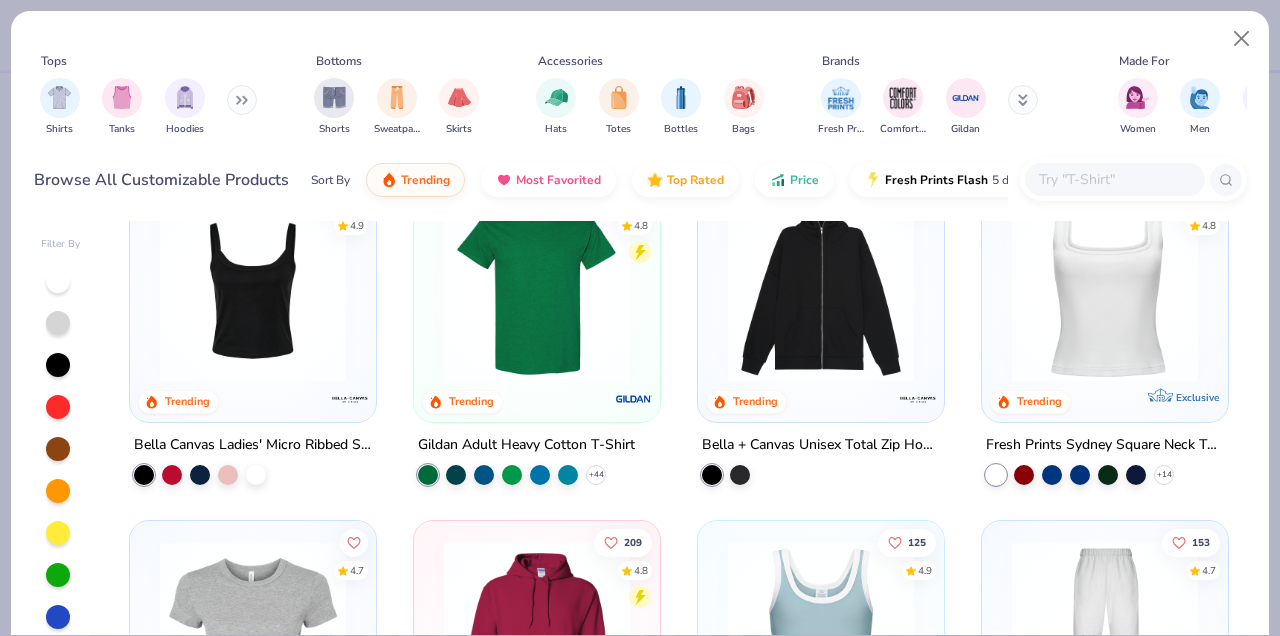 click at bounding box center [537, 289] 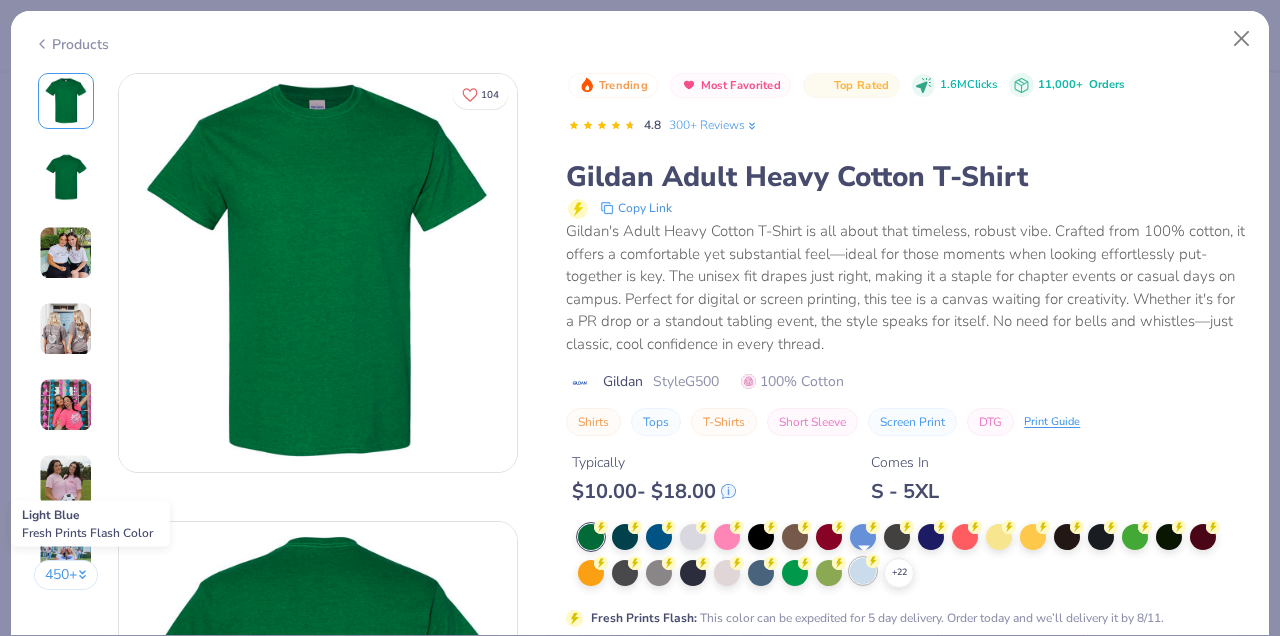 click at bounding box center (863, 571) 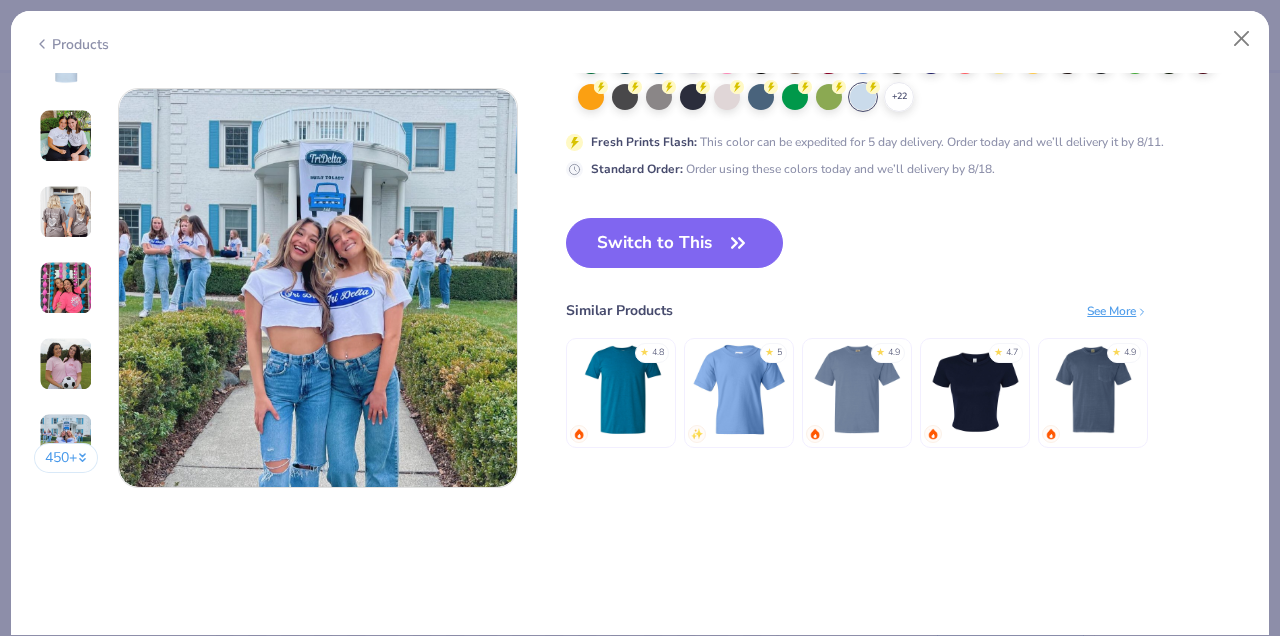 scroll, scrollTop: 2675, scrollLeft: 0, axis: vertical 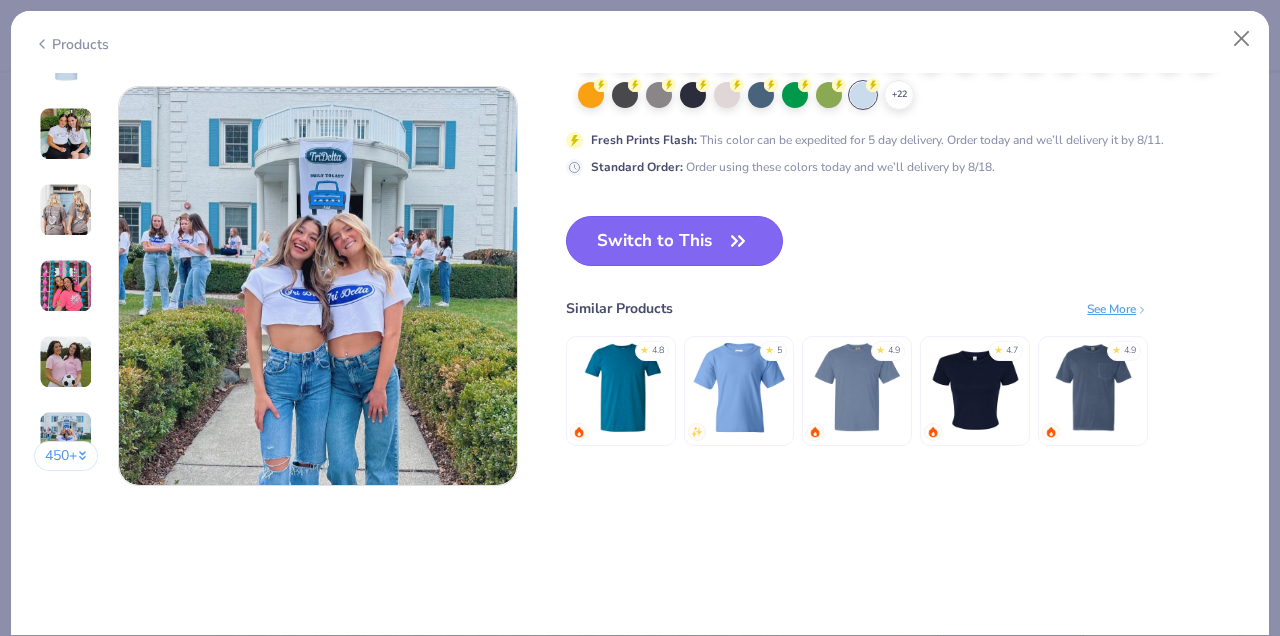 click on "Switch to This" at bounding box center (674, 241) 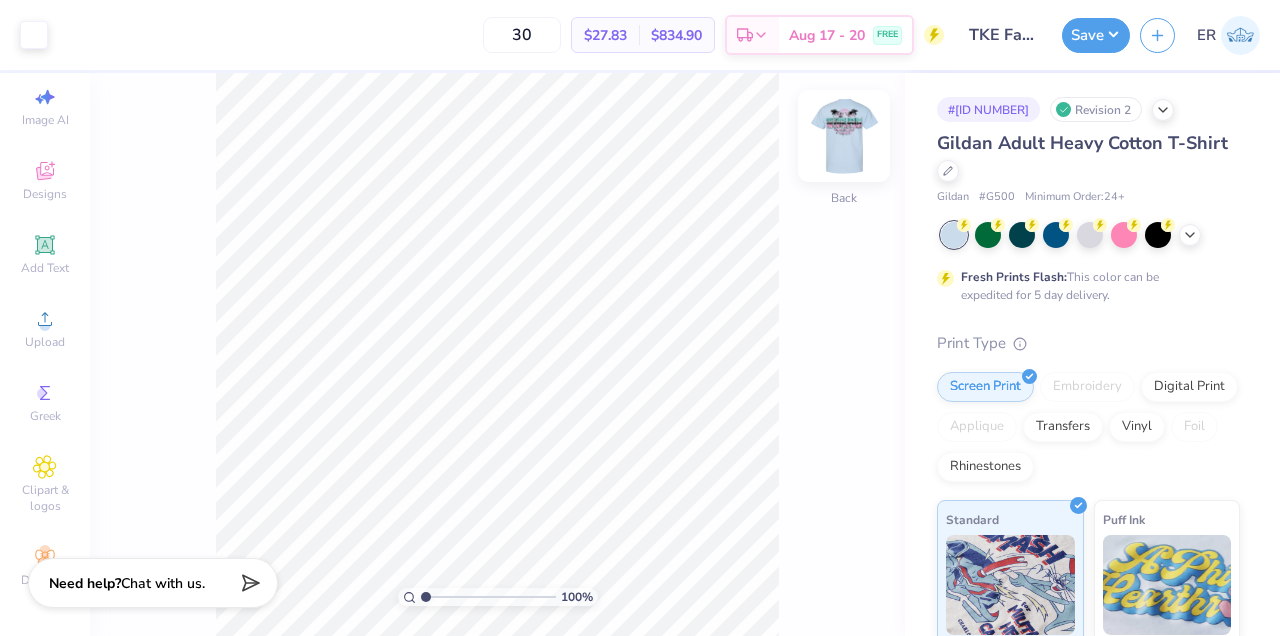 click at bounding box center [844, 136] 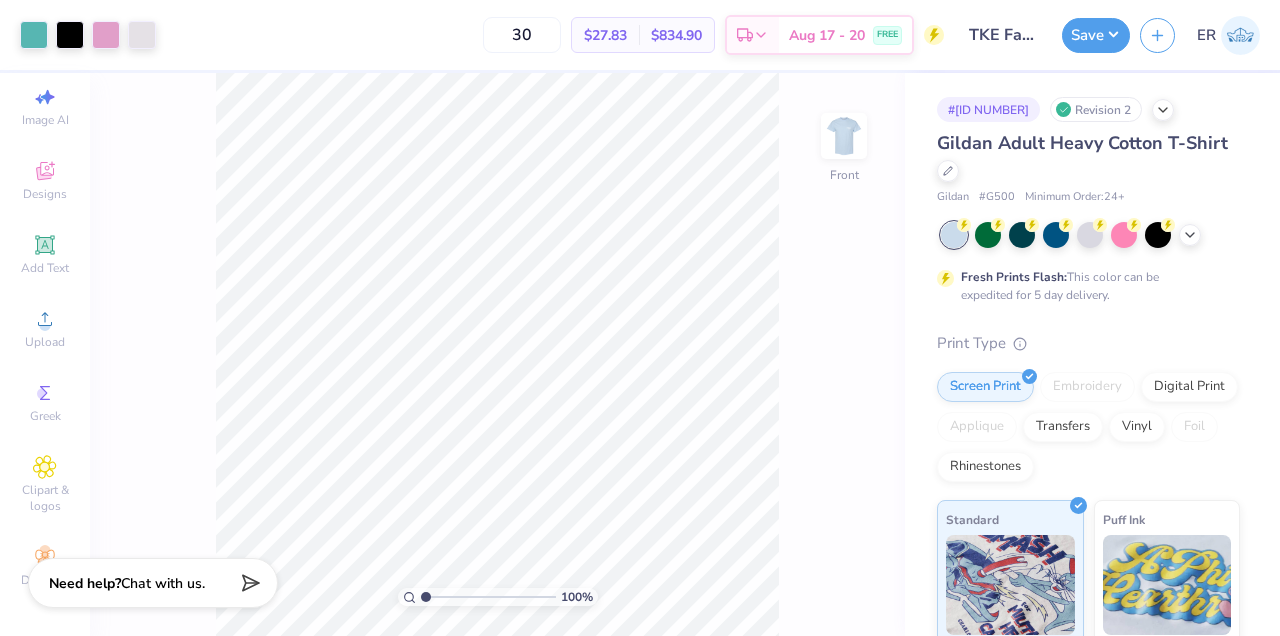 click at bounding box center [844, 136] 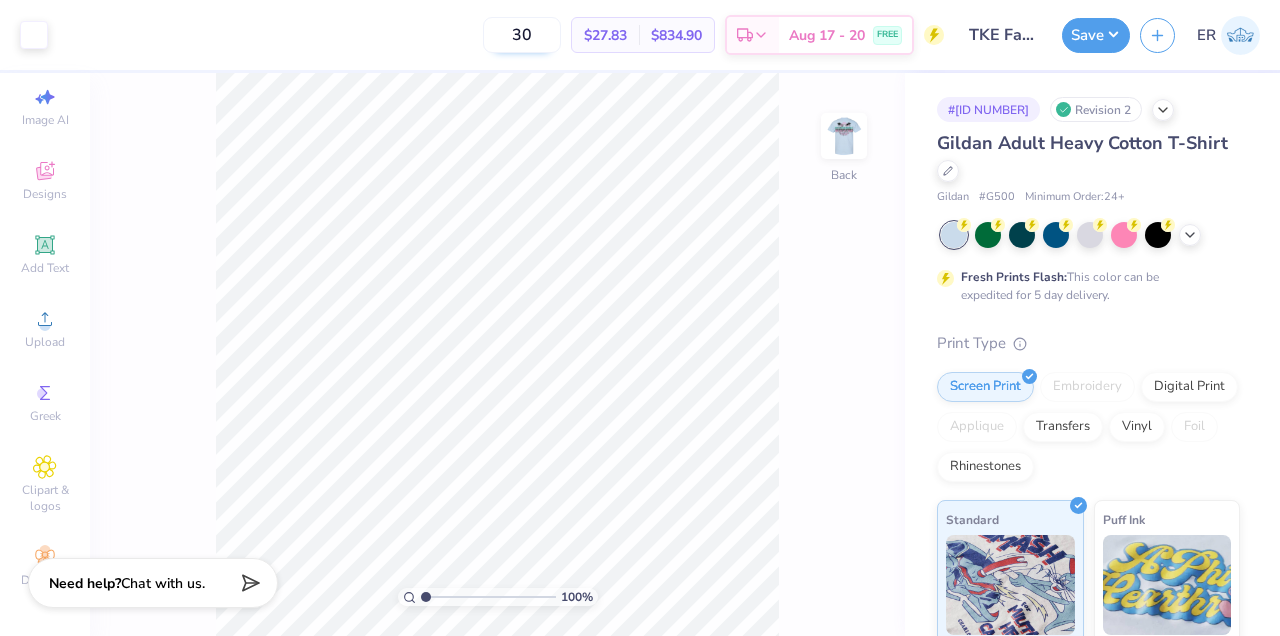 click on "30" at bounding box center (522, 35) 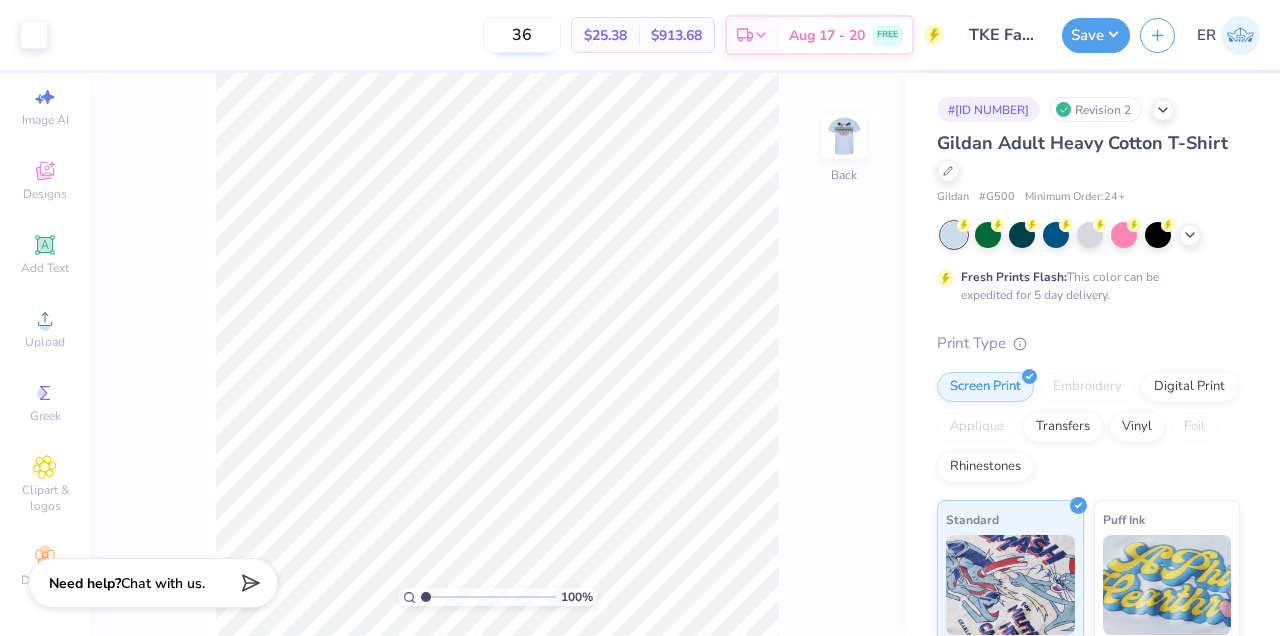 click on "36" at bounding box center [522, 35] 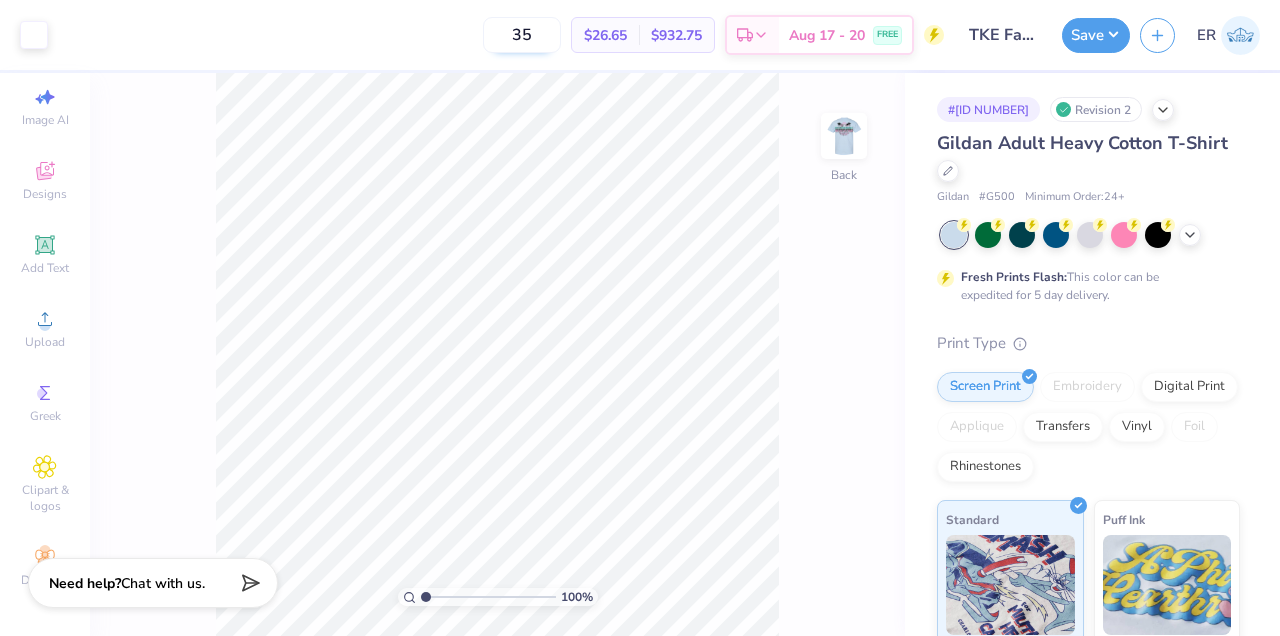 click on "35" at bounding box center [522, 35] 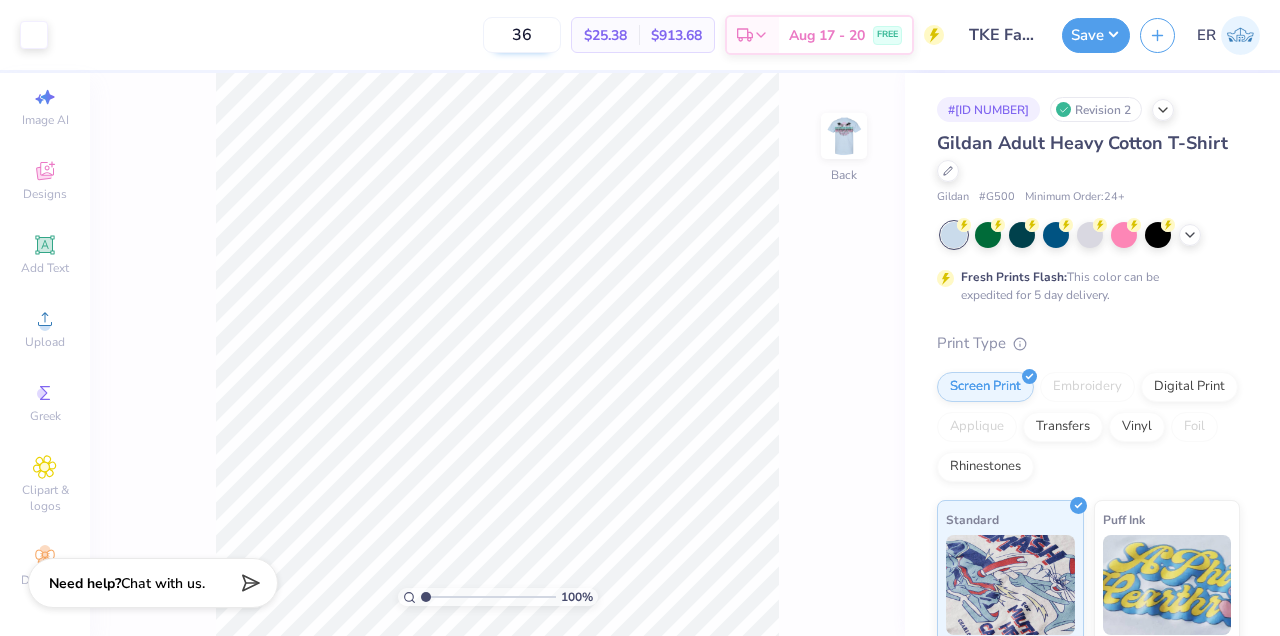 click on "36" at bounding box center (522, 35) 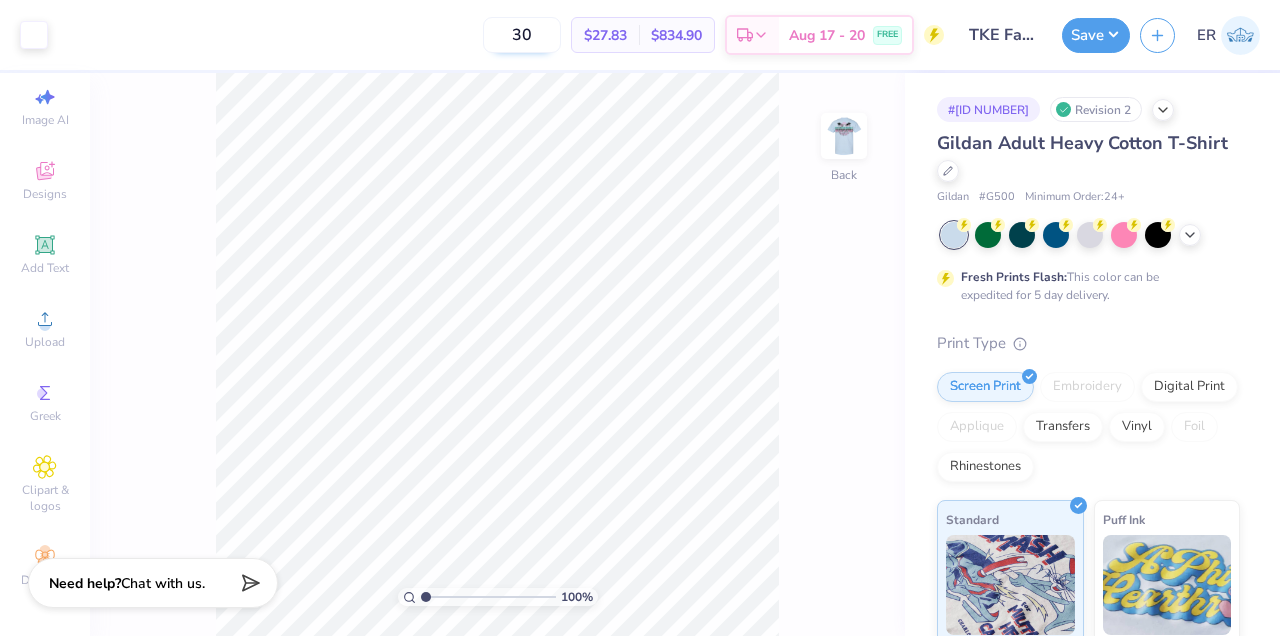 click on "30" at bounding box center (522, 35) 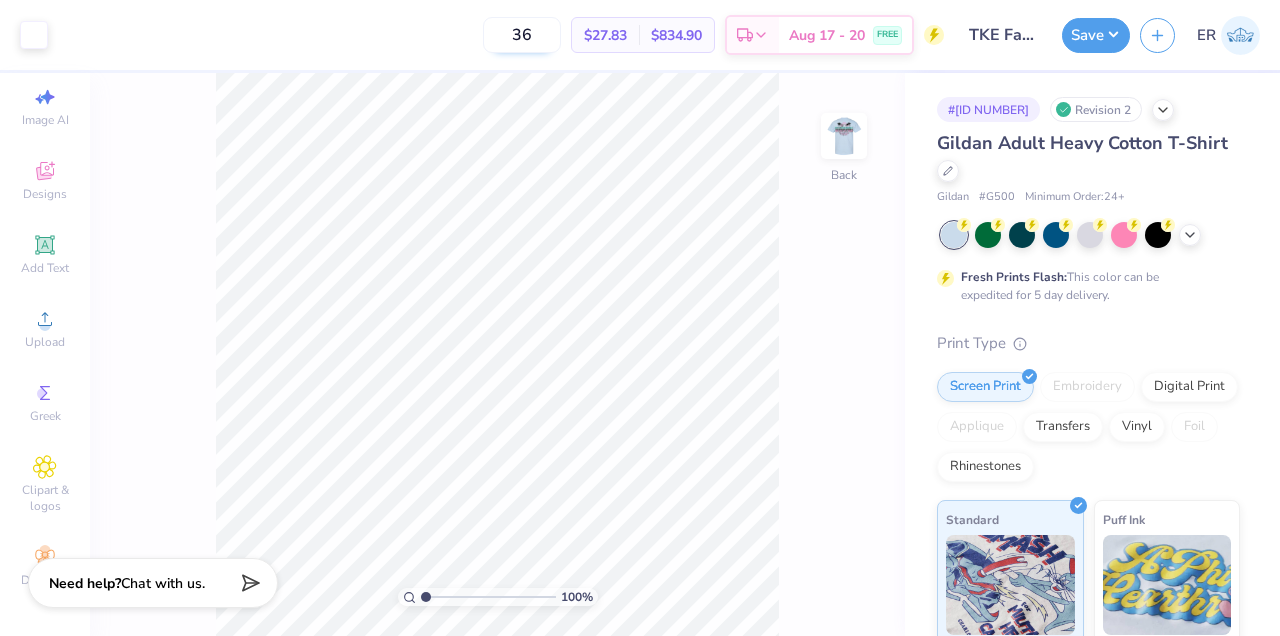 type on "36" 